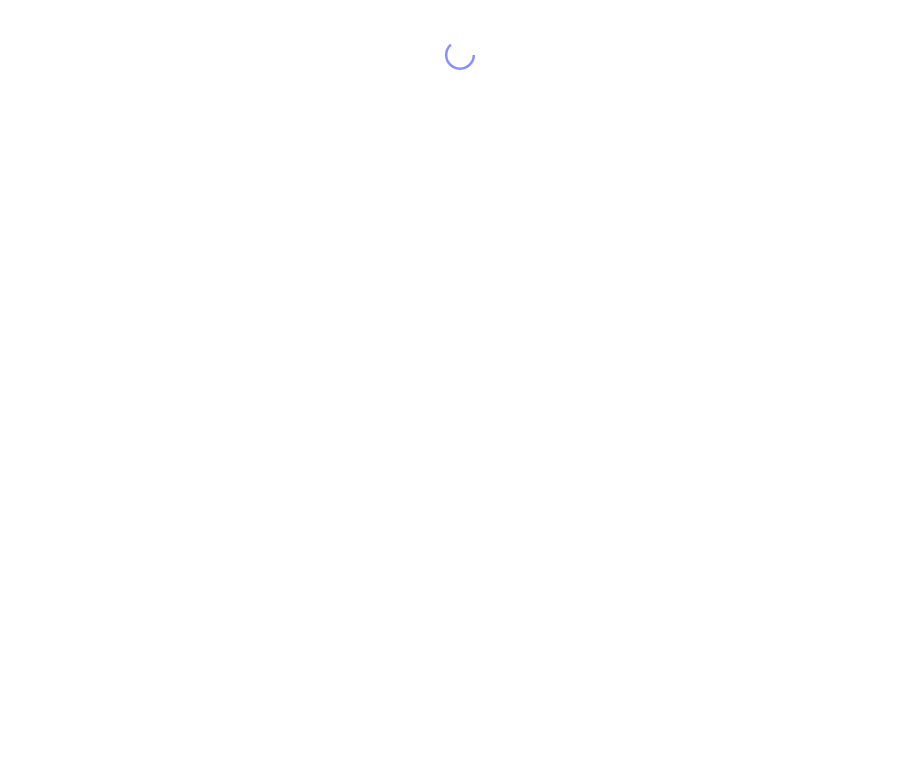 scroll, scrollTop: 0, scrollLeft: 0, axis: both 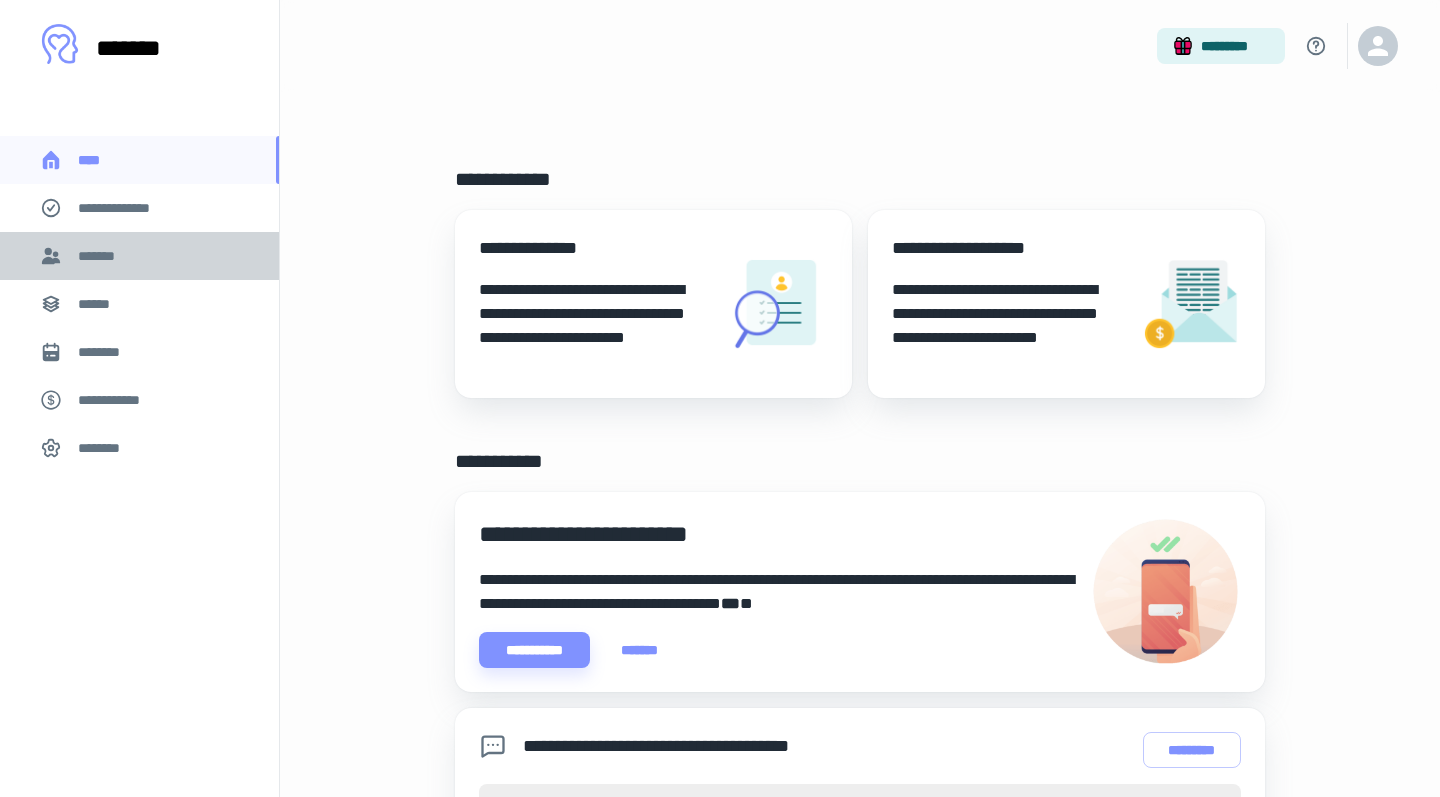 click on "*******" at bounding box center [101, 256] 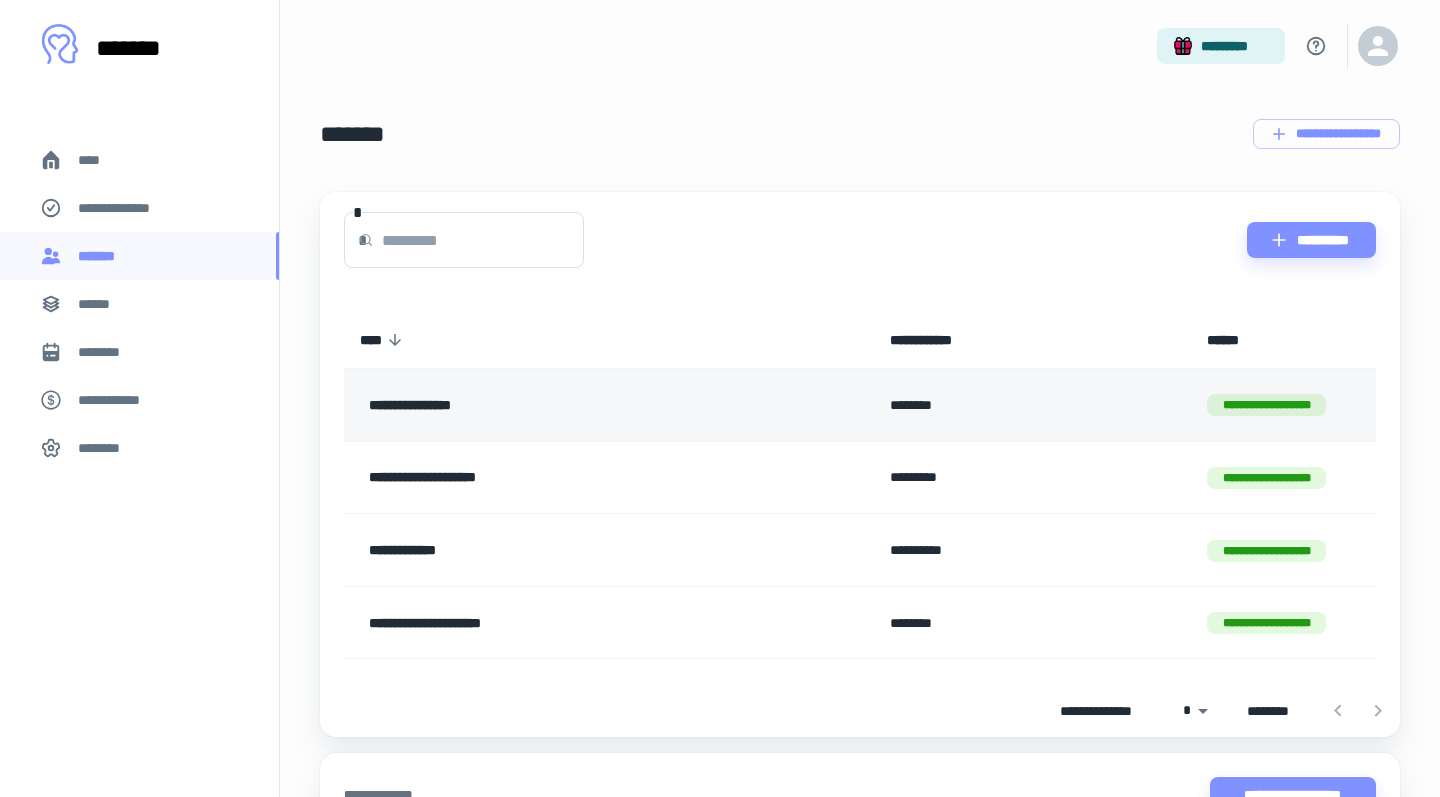 click on "********" at bounding box center [1032, 405] 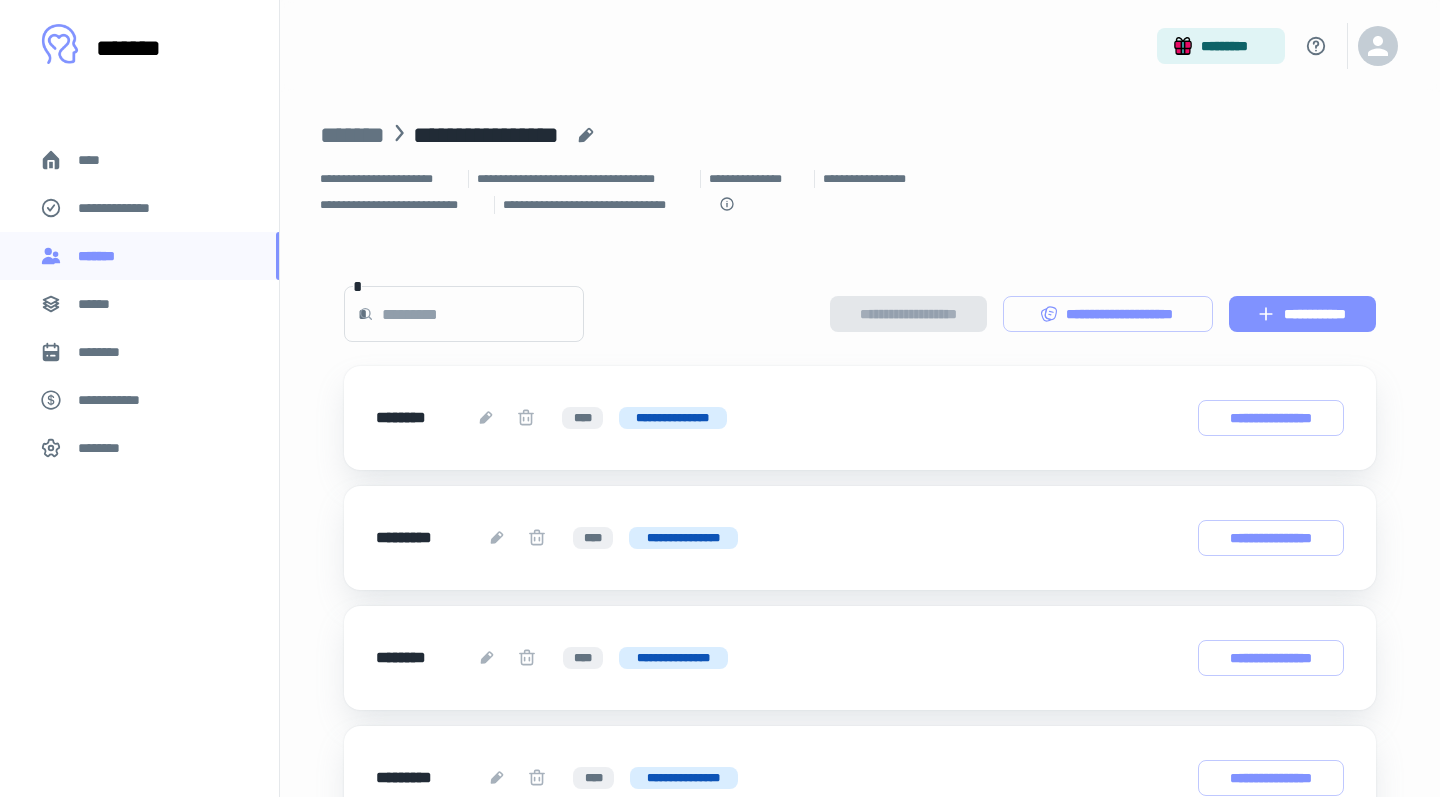 click on "**********" at bounding box center [1302, 314] 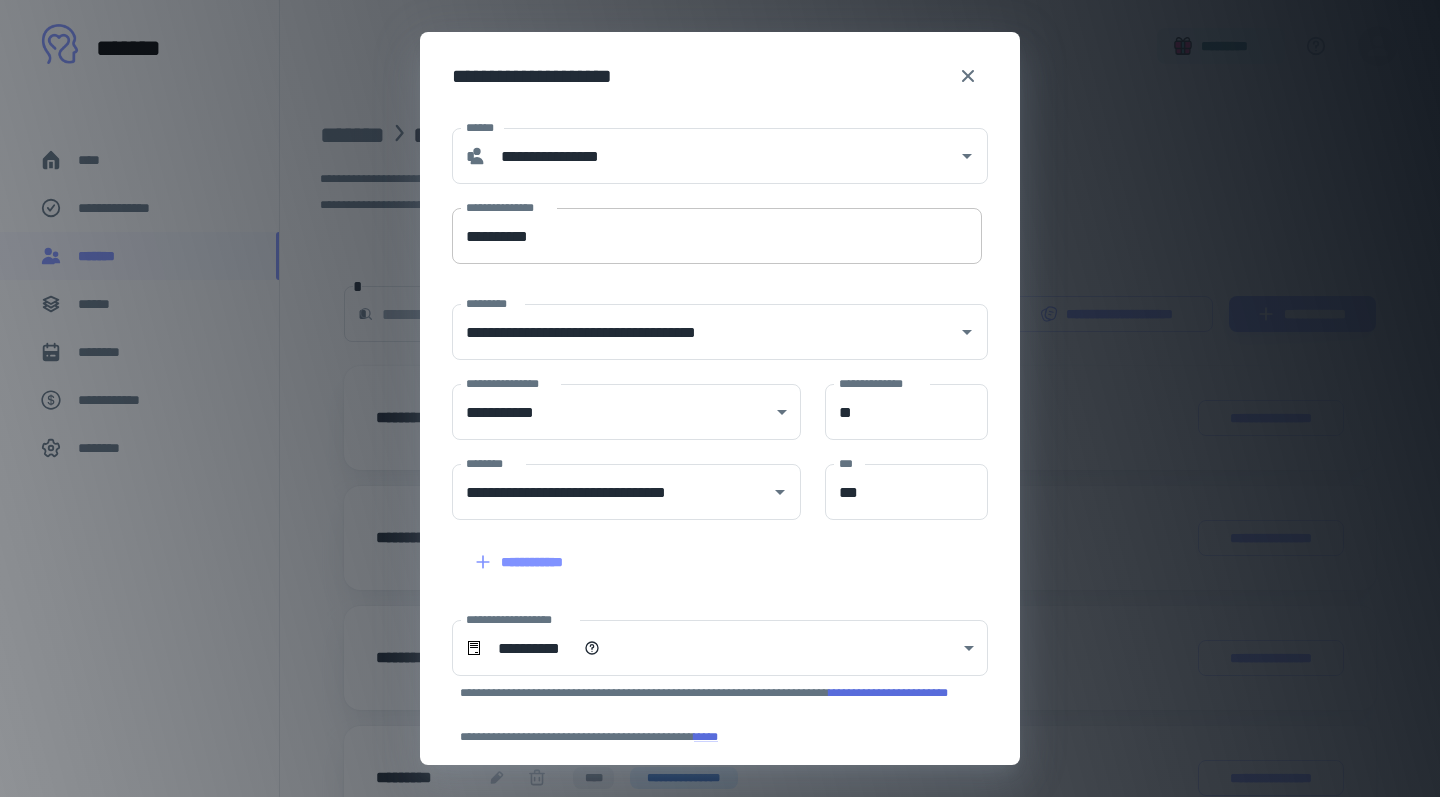 click on "**********" at bounding box center (717, 236) 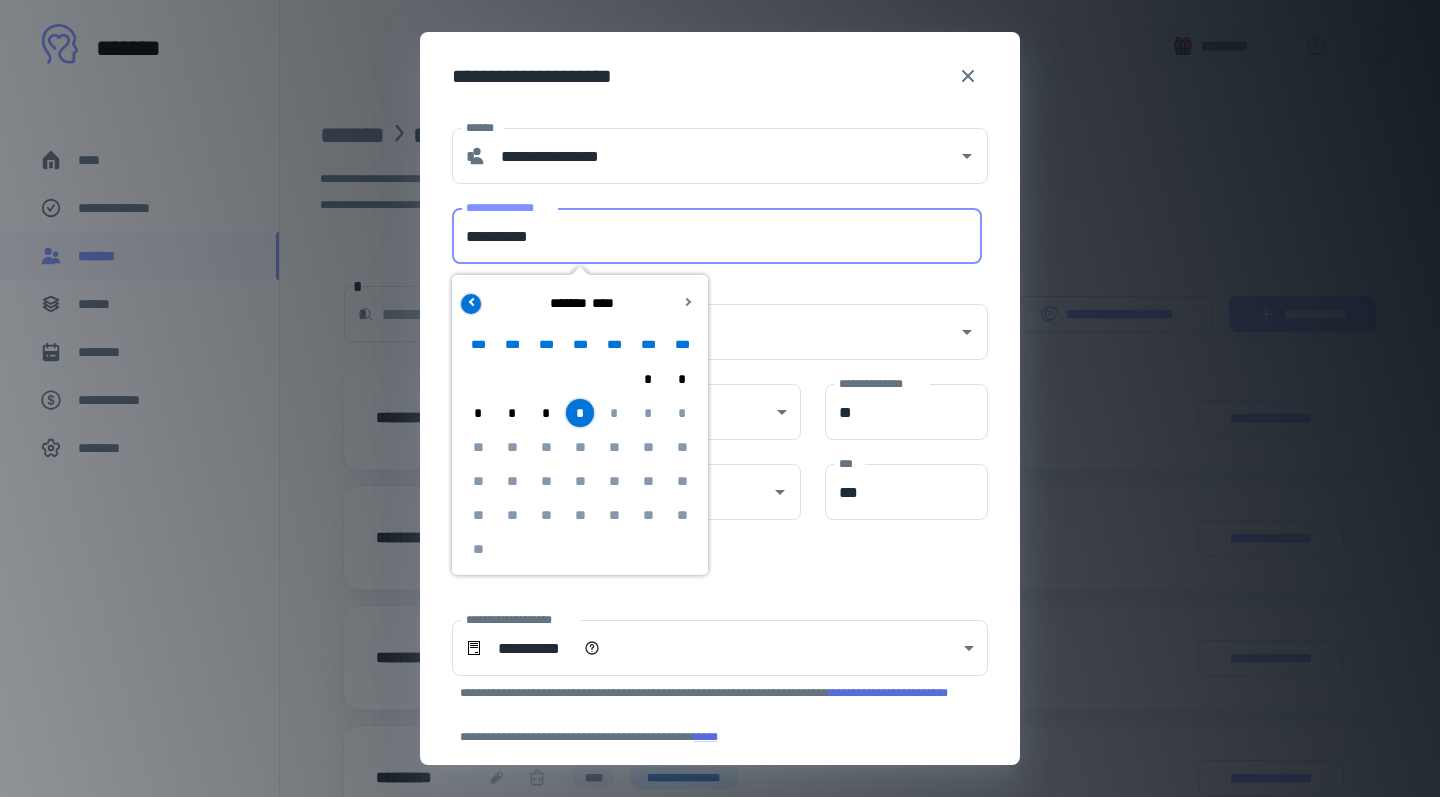 click at bounding box center (471, 304) 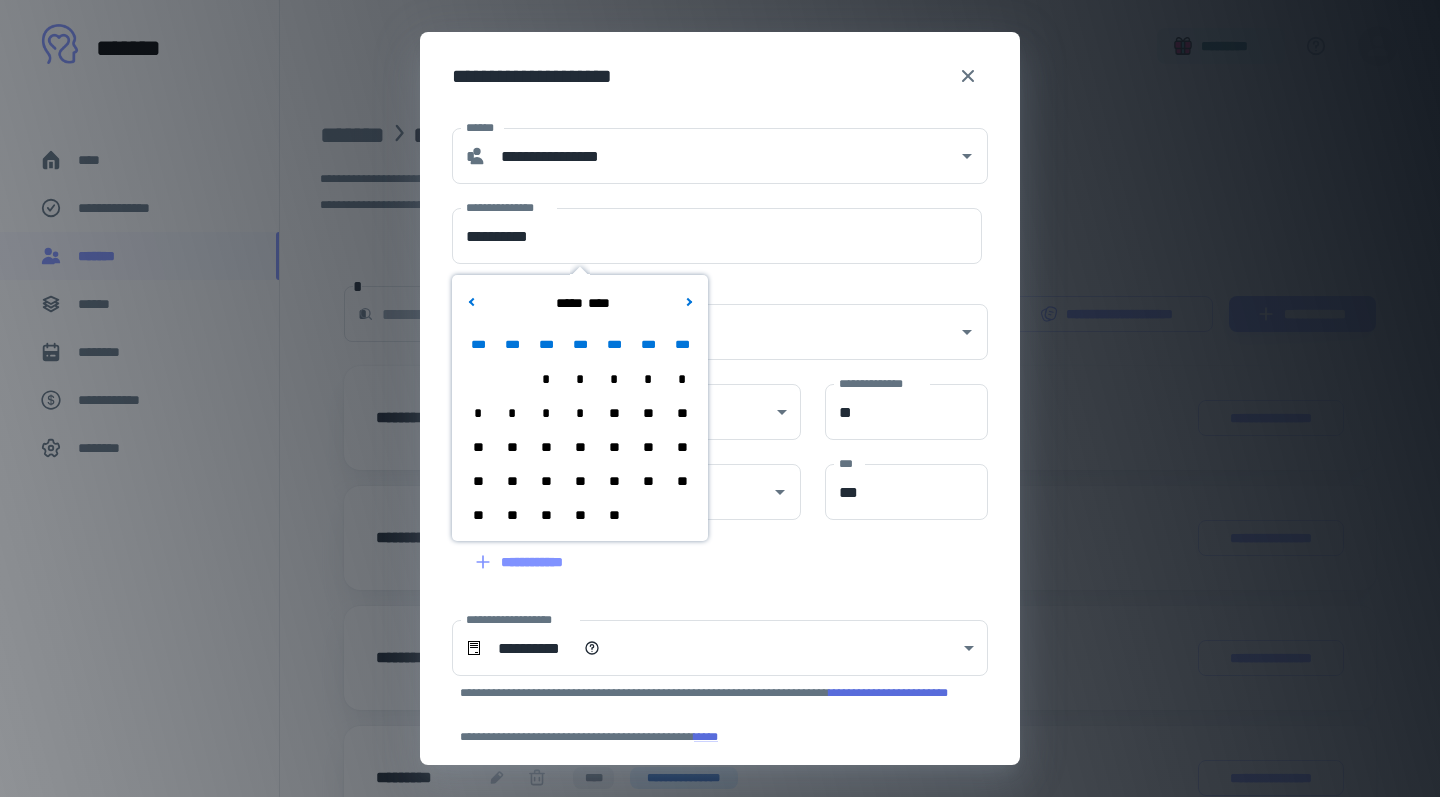 click on "**" at bounding box center [648, 481] 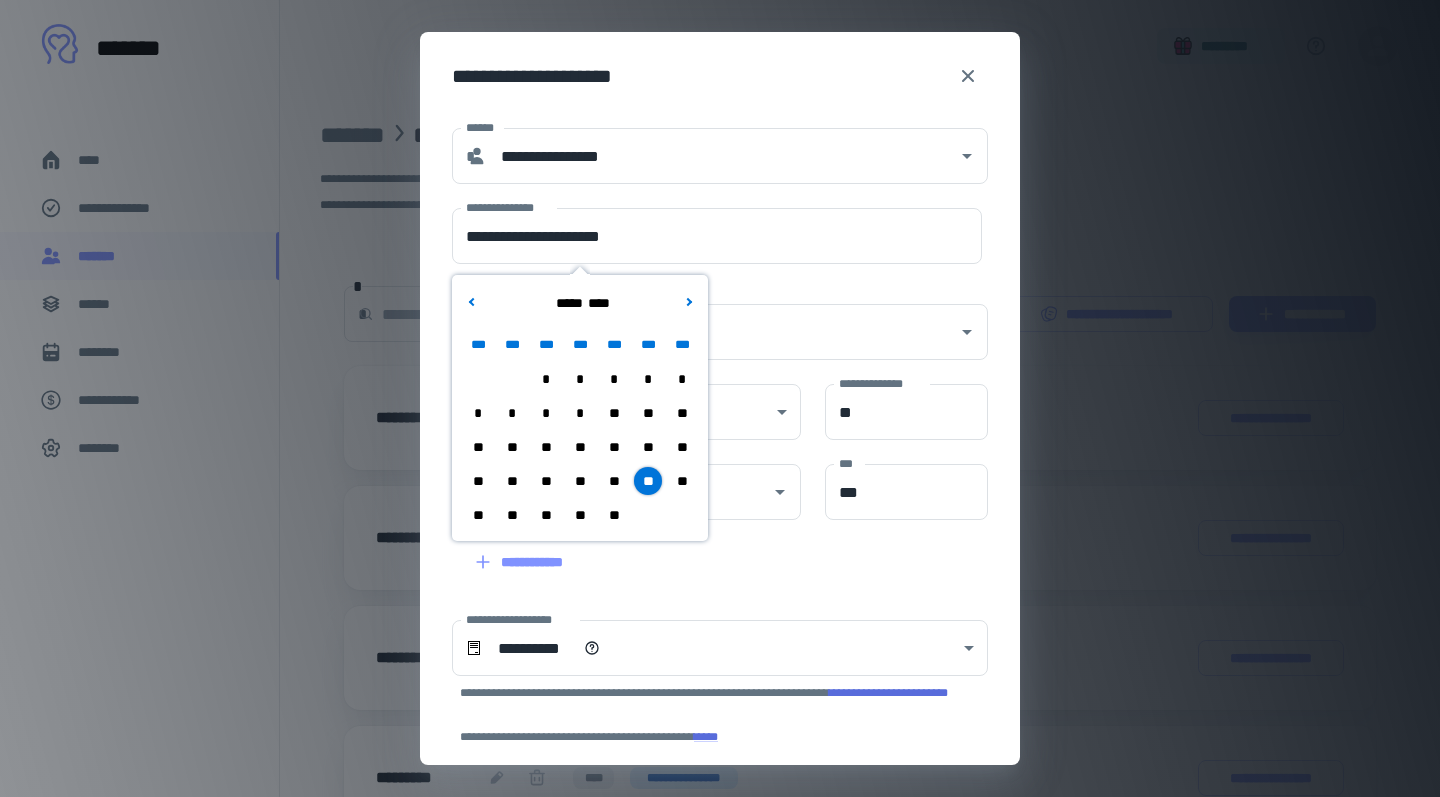 click on "**********" at bounding box center (708, 671) 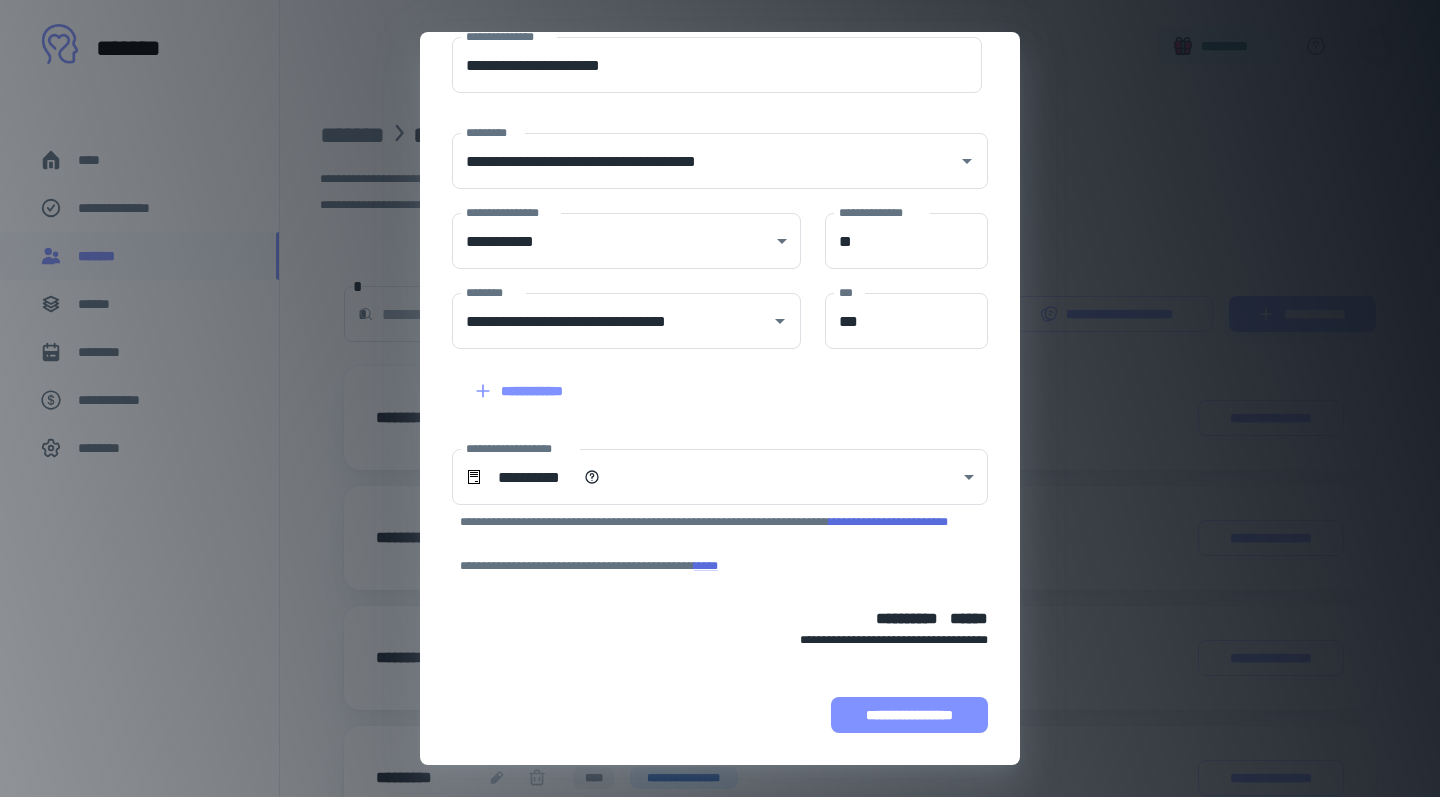 scroll, scrollTop: 171, scrollLeft: 0, axis: vertical 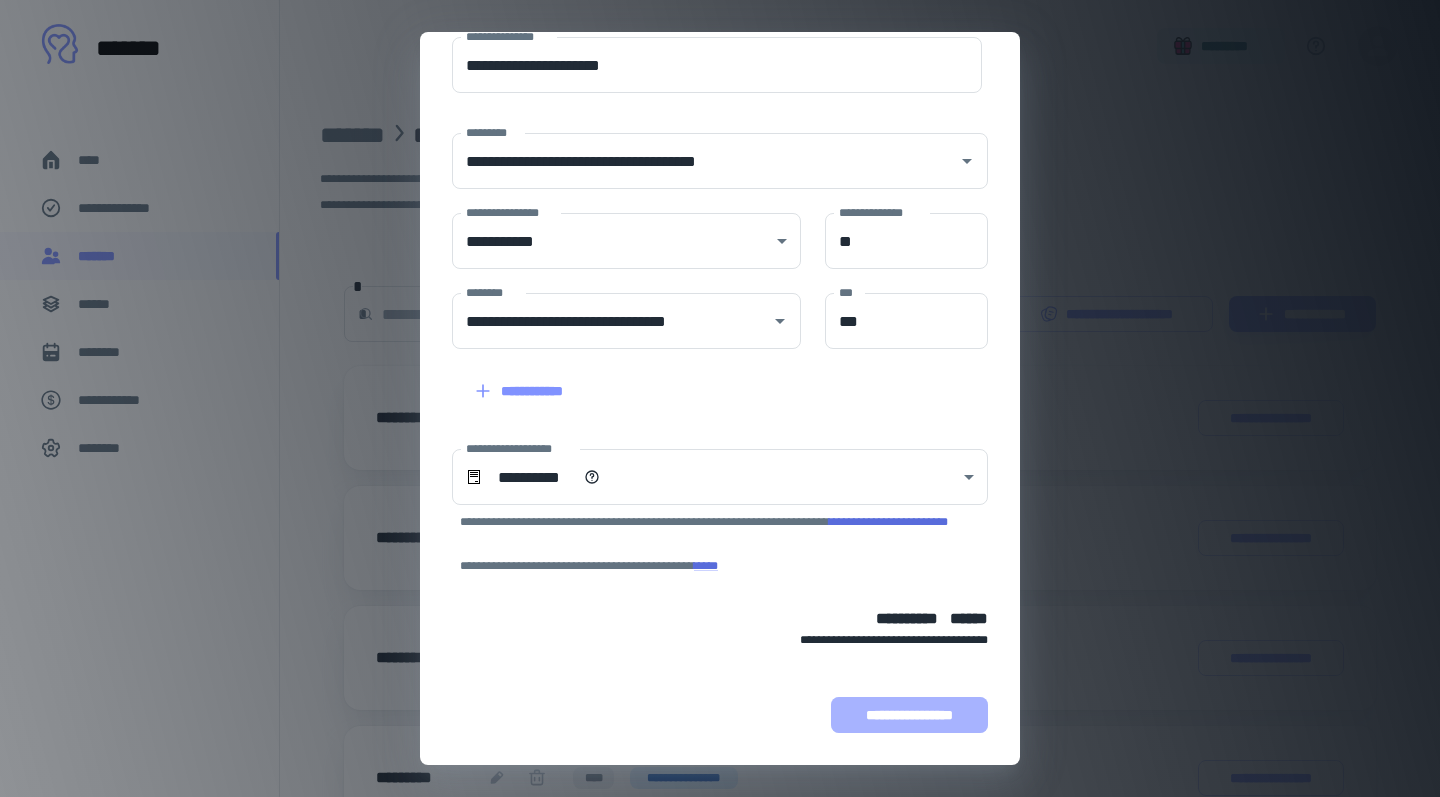 click on "**********" at bounding box center (909, 715) 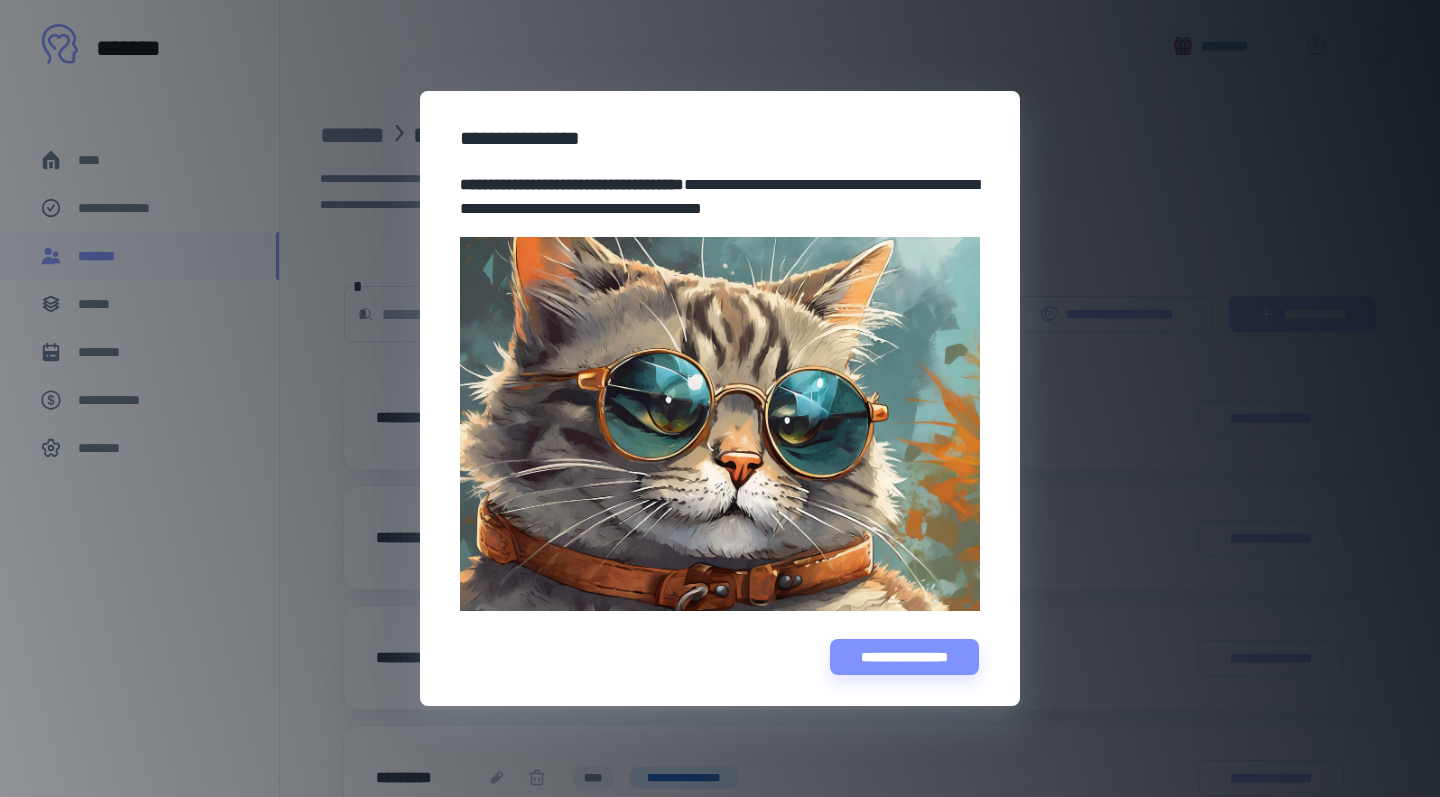click on "**********" at bounding box center (720, 398) 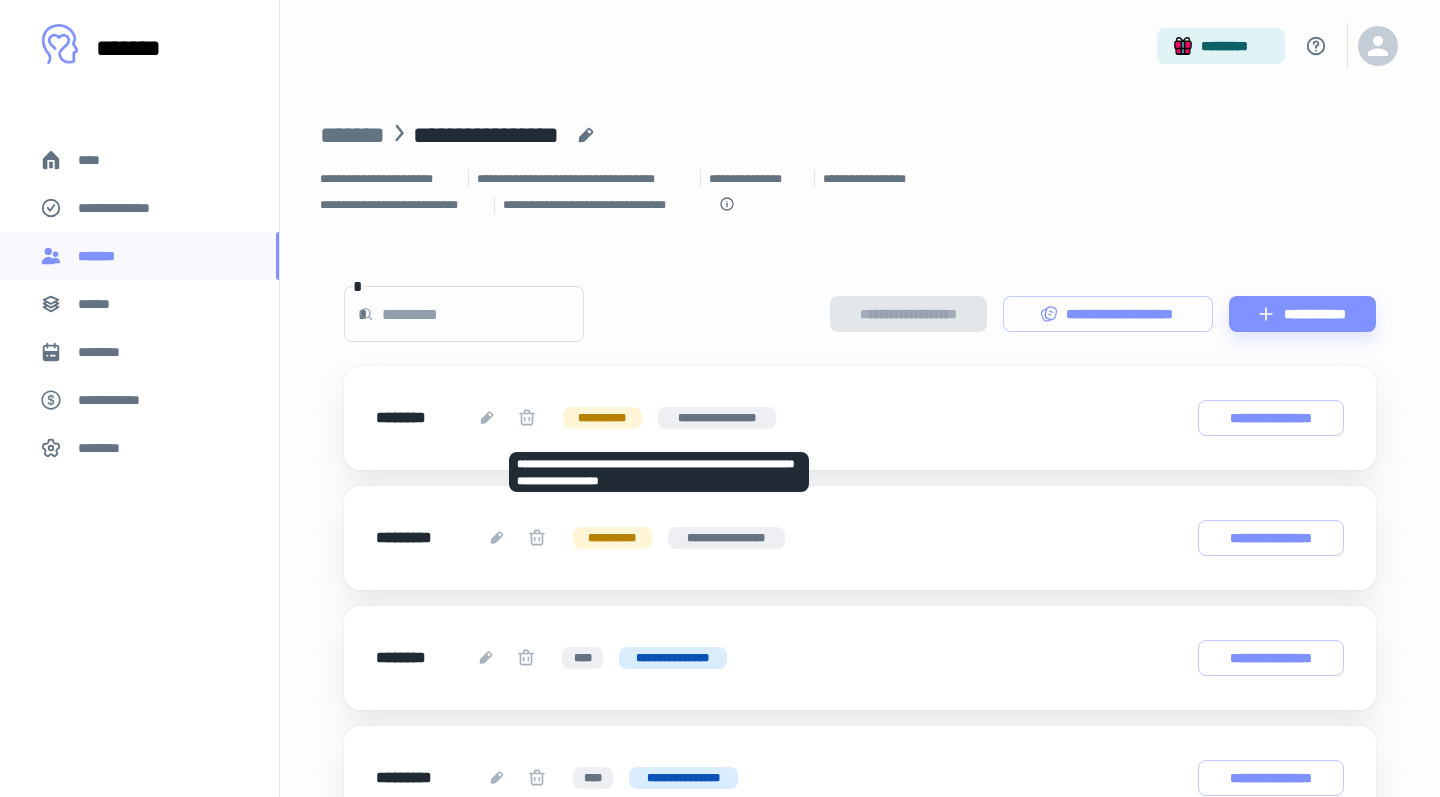 click at bounding box center (527, 418) 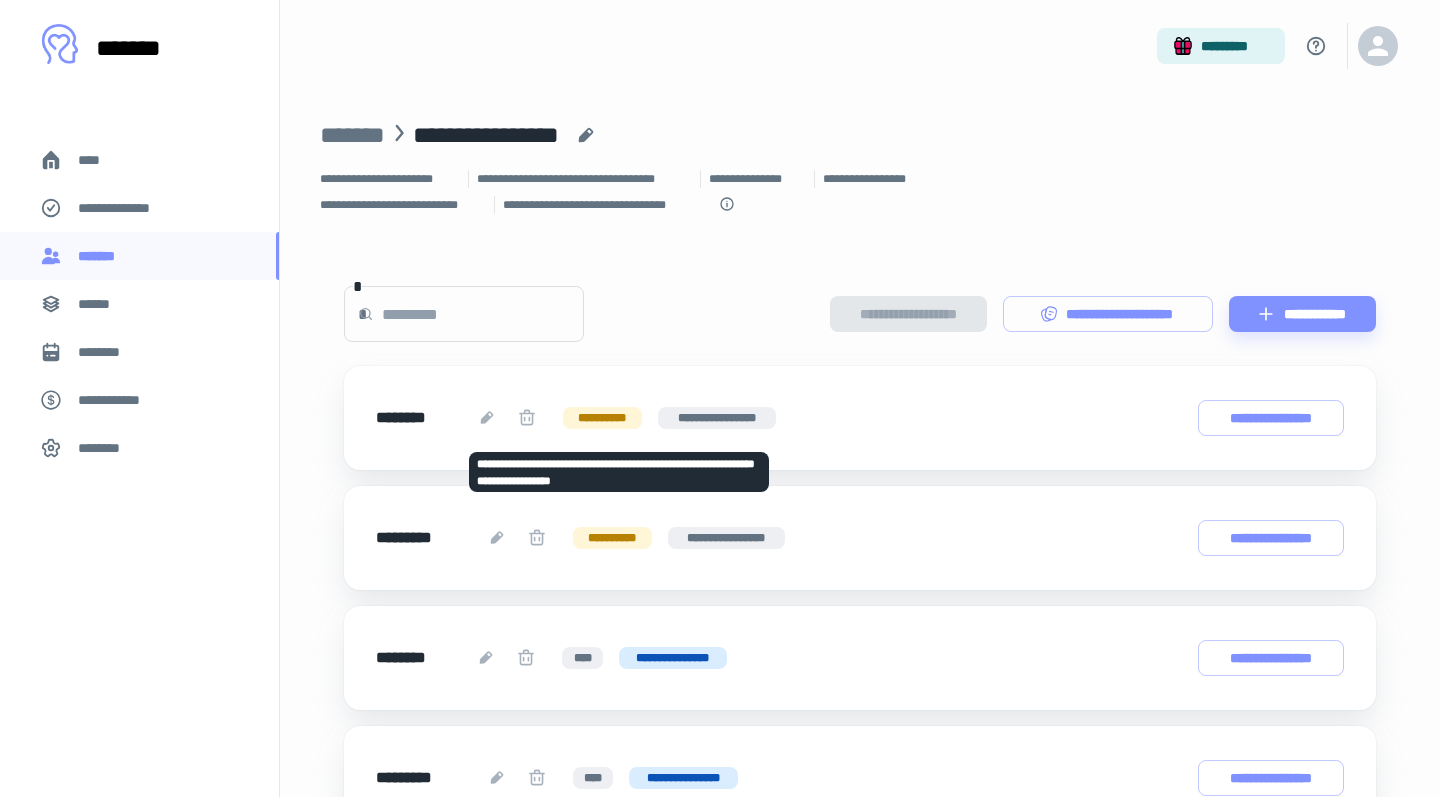 click at bounding box center [487, 418] 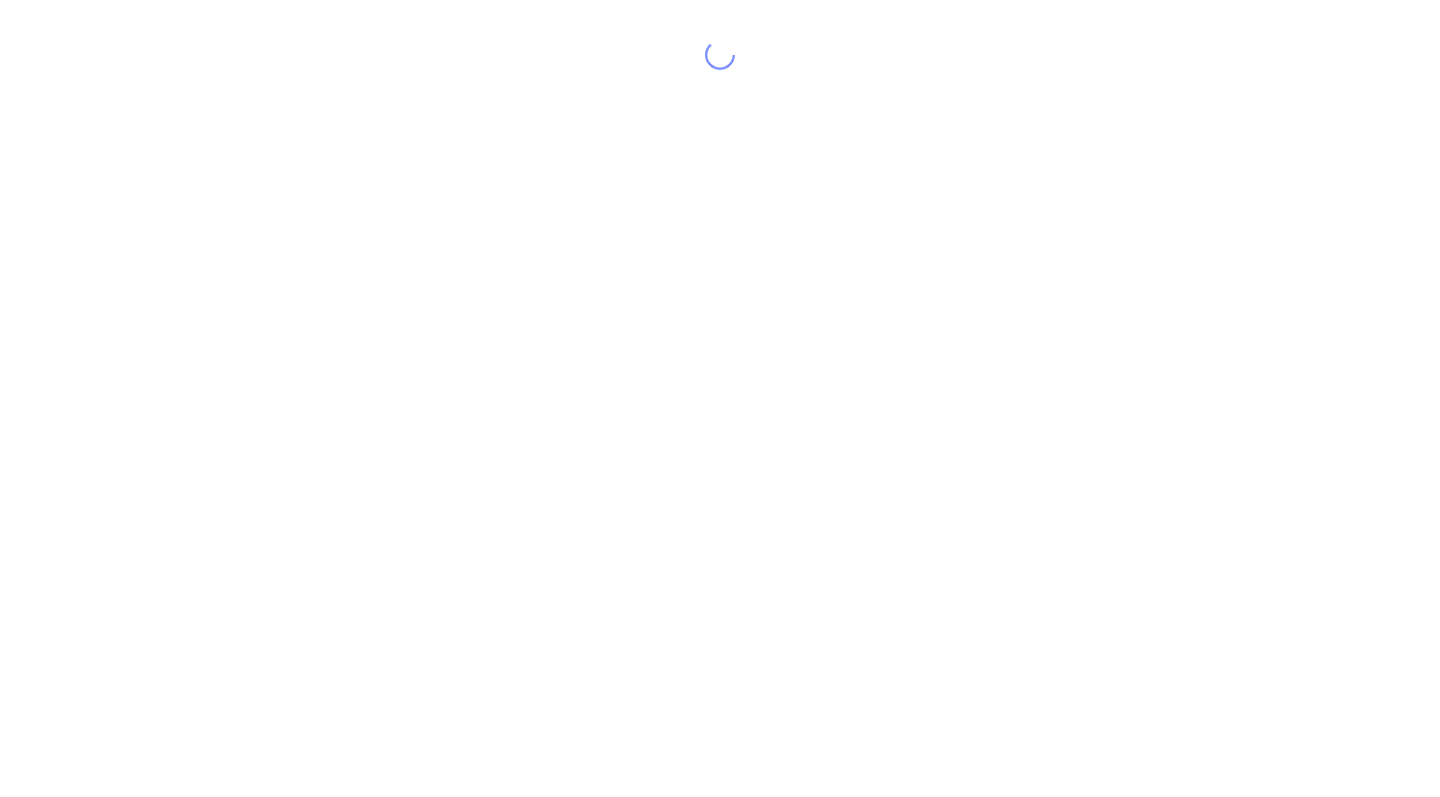 scroll, scrollTop: 0, scrollLeft: 0, axis: both 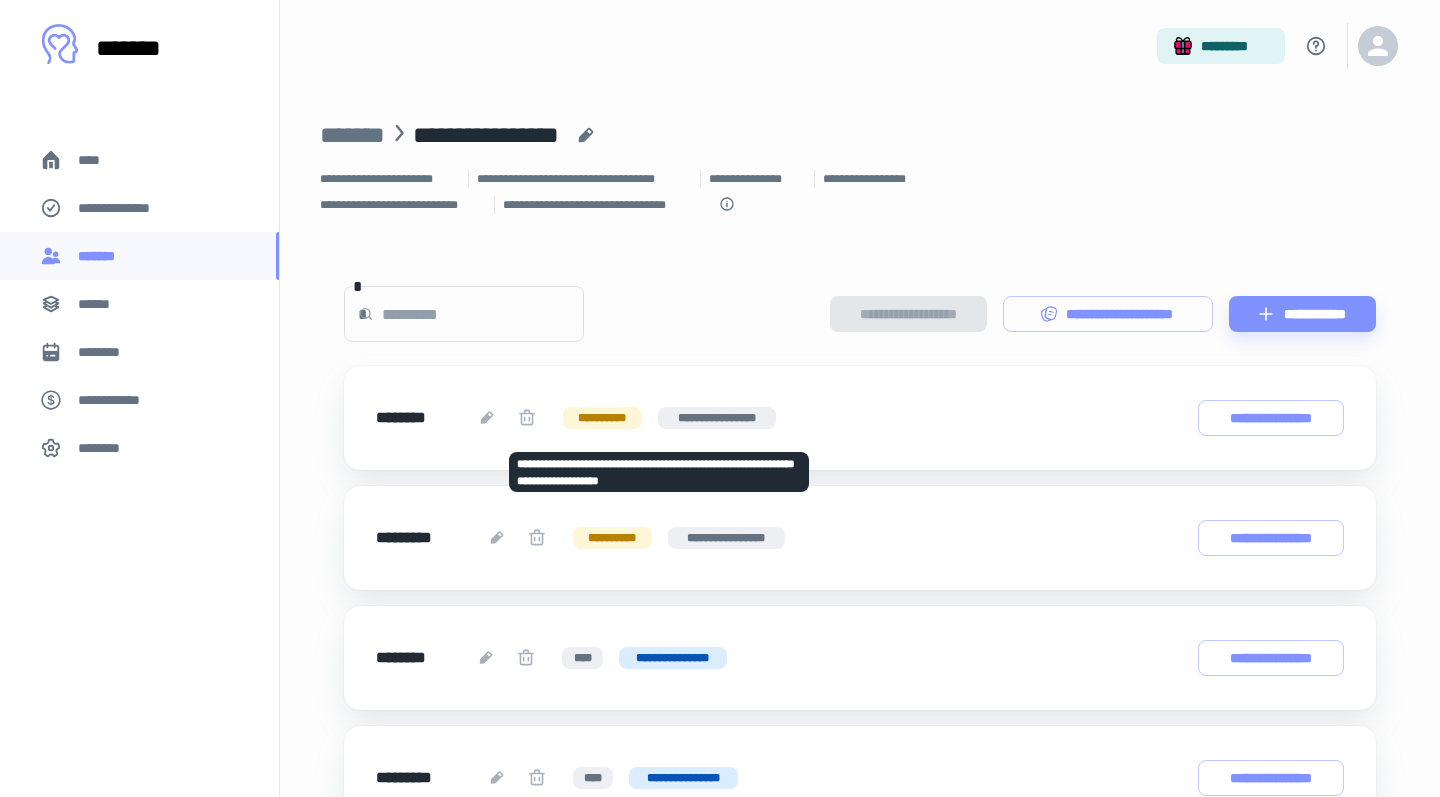 click at bounding box center [527, 418] 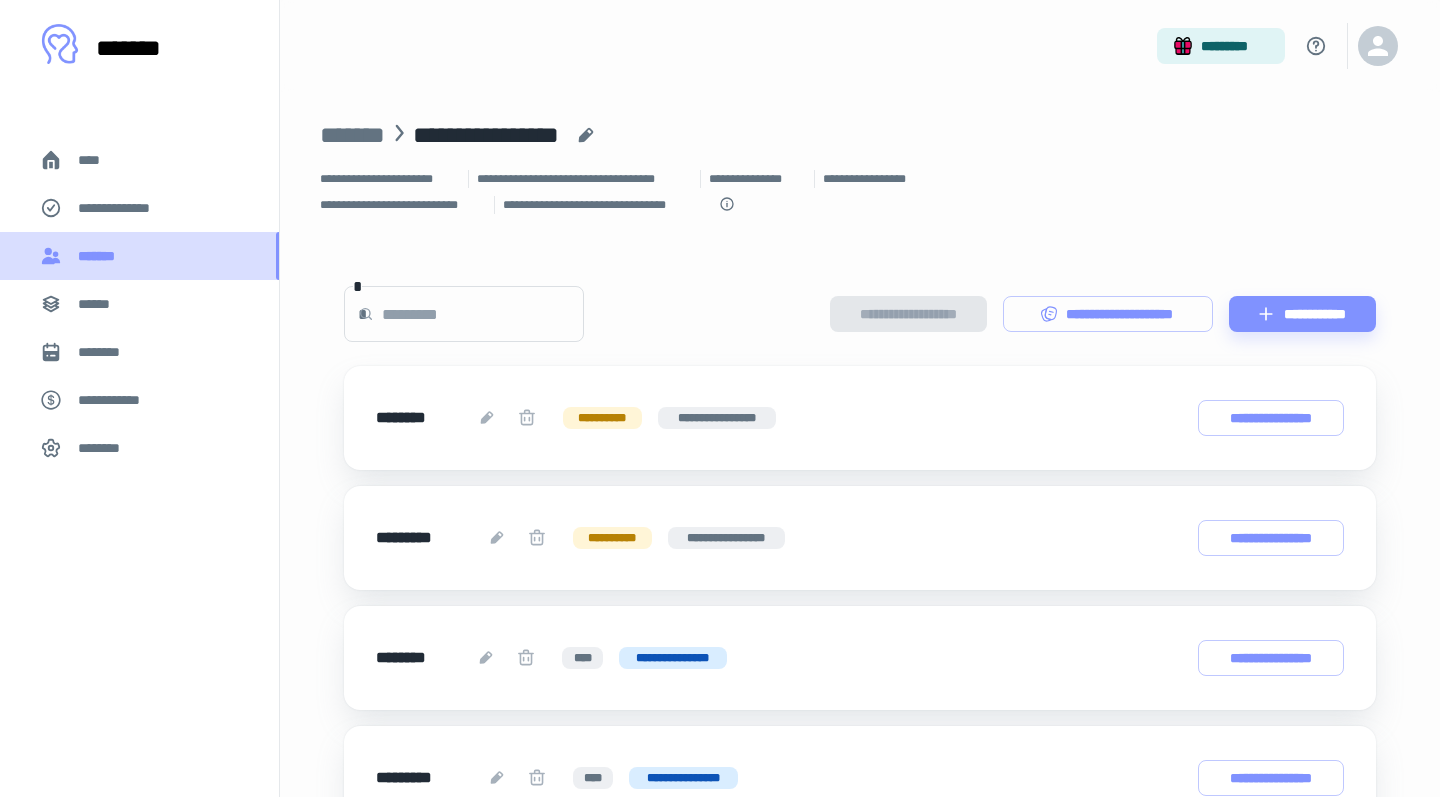 click on "*******" at bounding box center (139, 256) 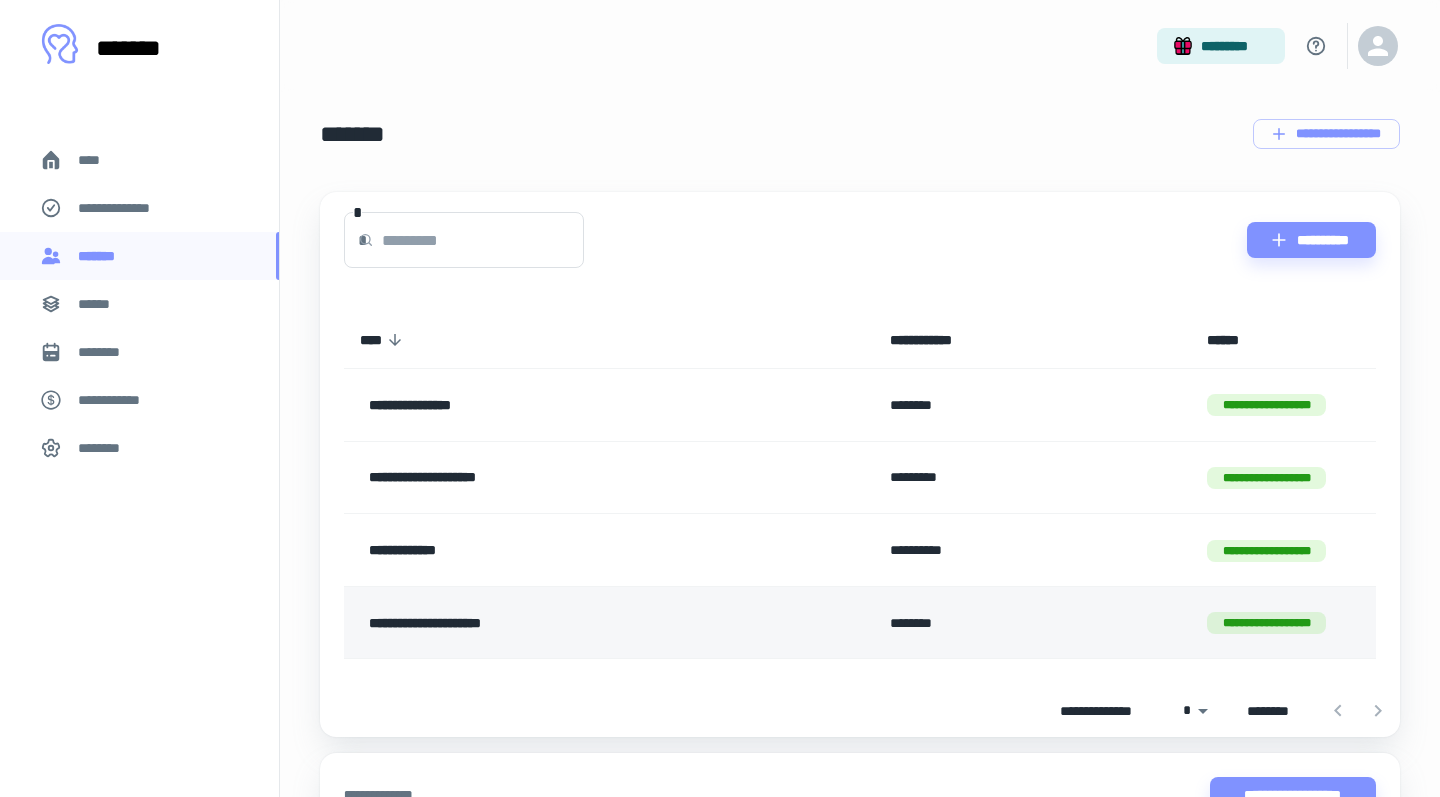 click on "**********" at bounding box center (561, 623) 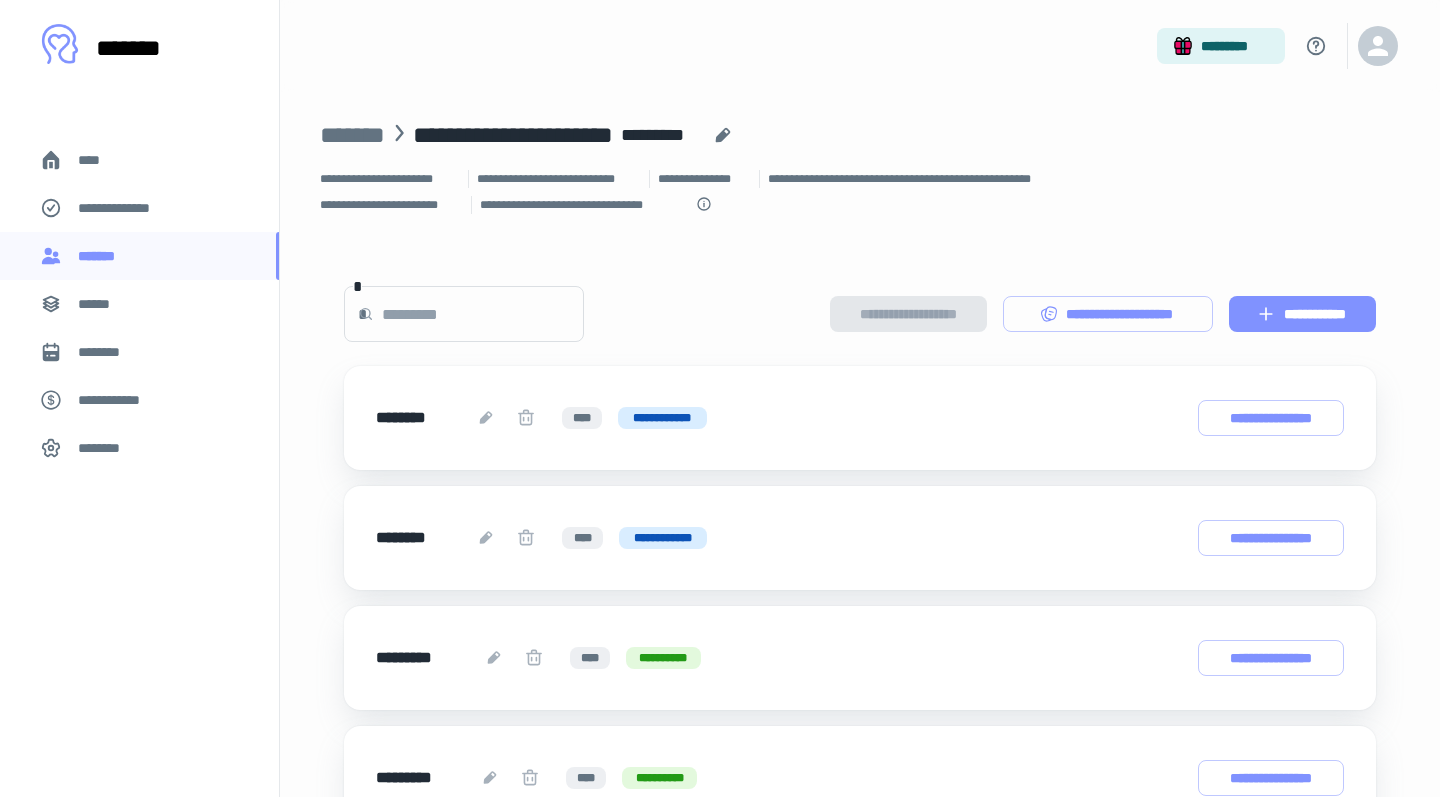 click on "**********" at bounding box center (1302, 314) 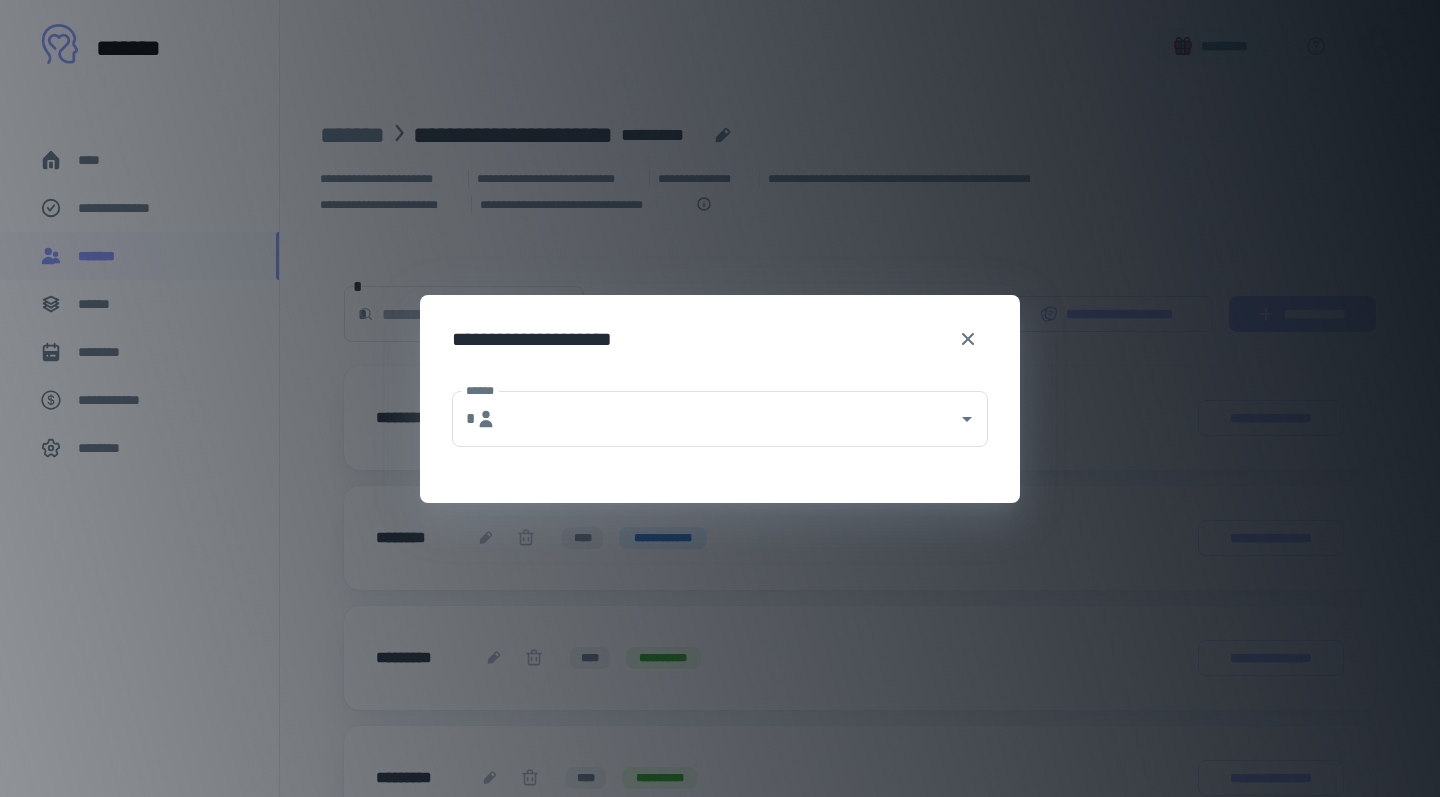type on "**********" 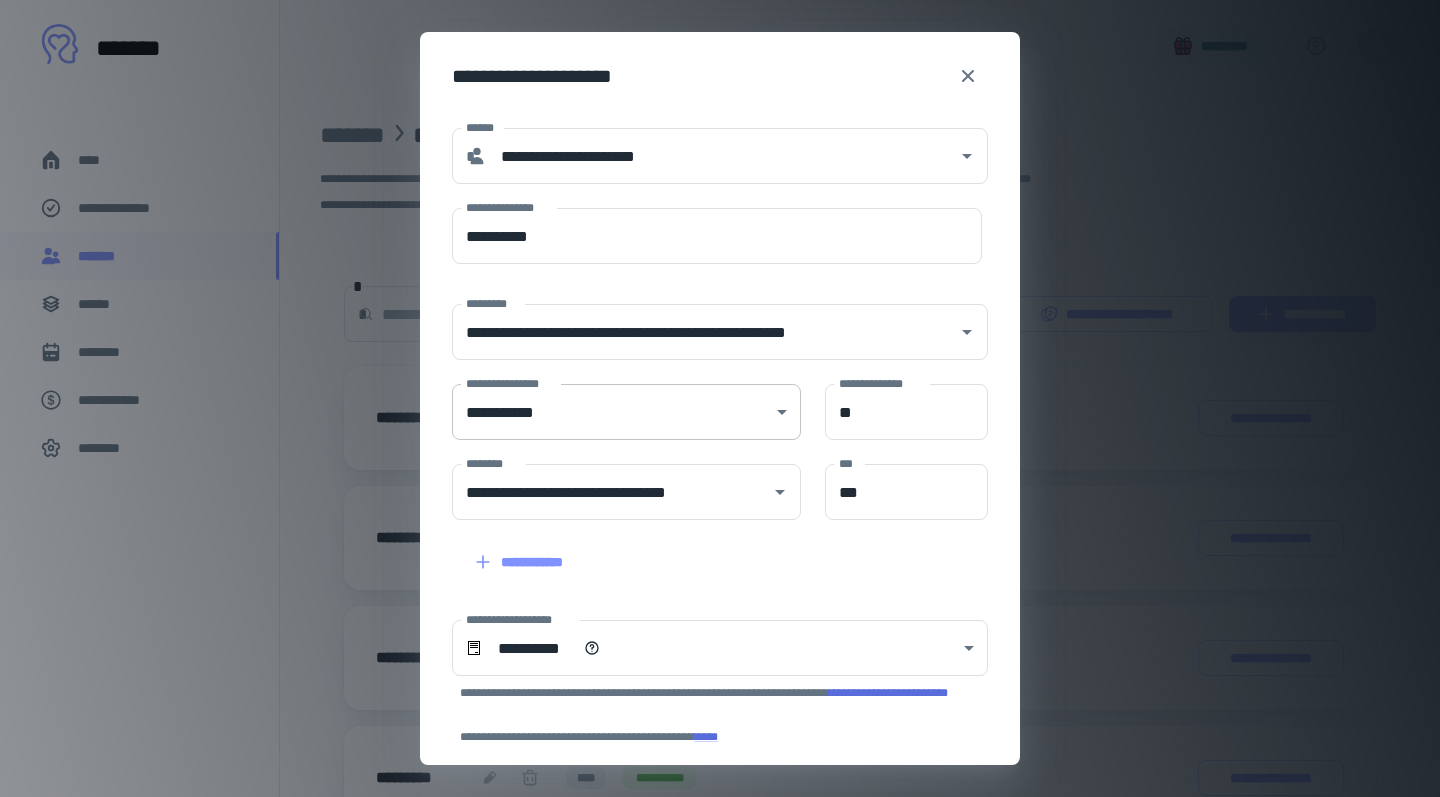 click on "**********" at bounding box center (720, 398) 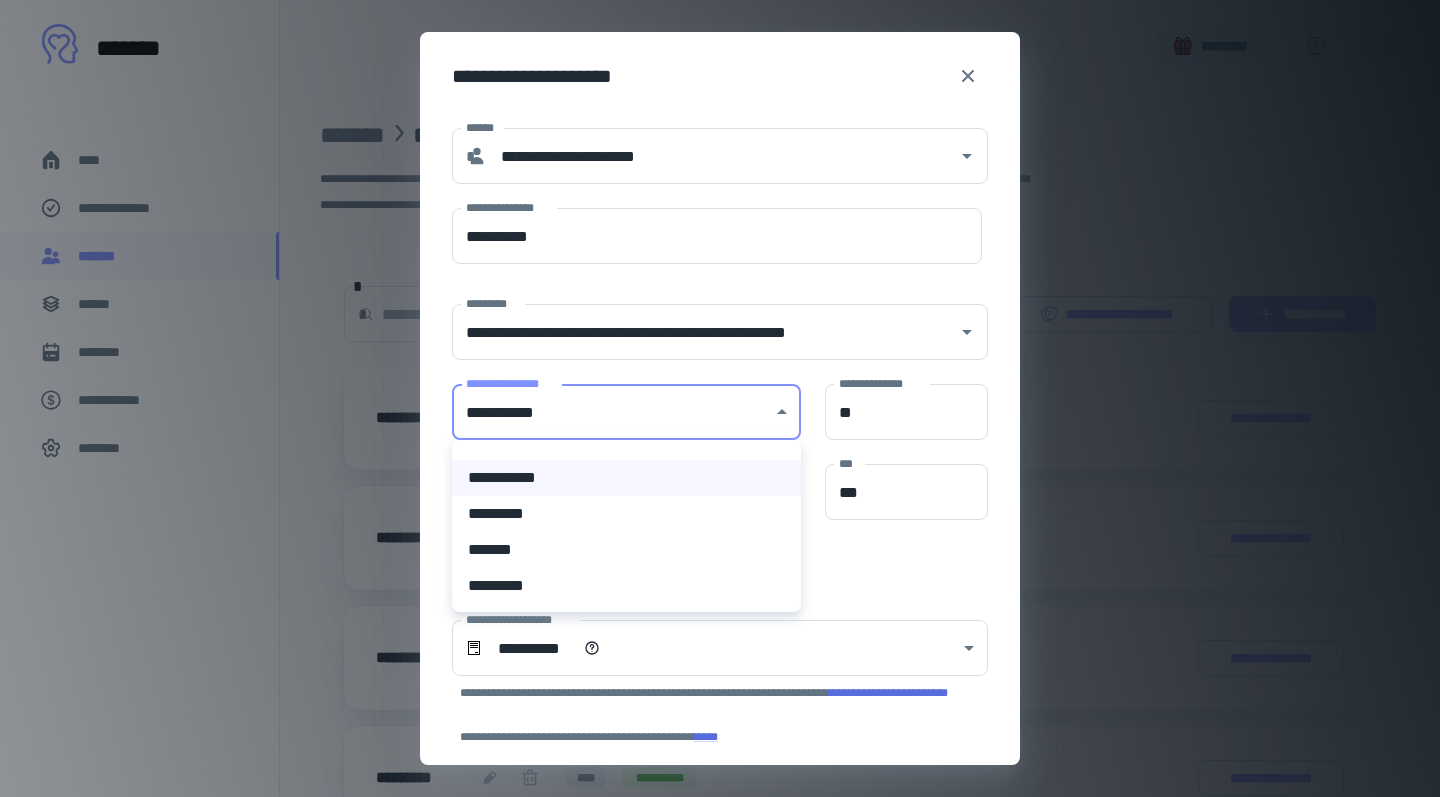 click at bounding box center [720, 398] 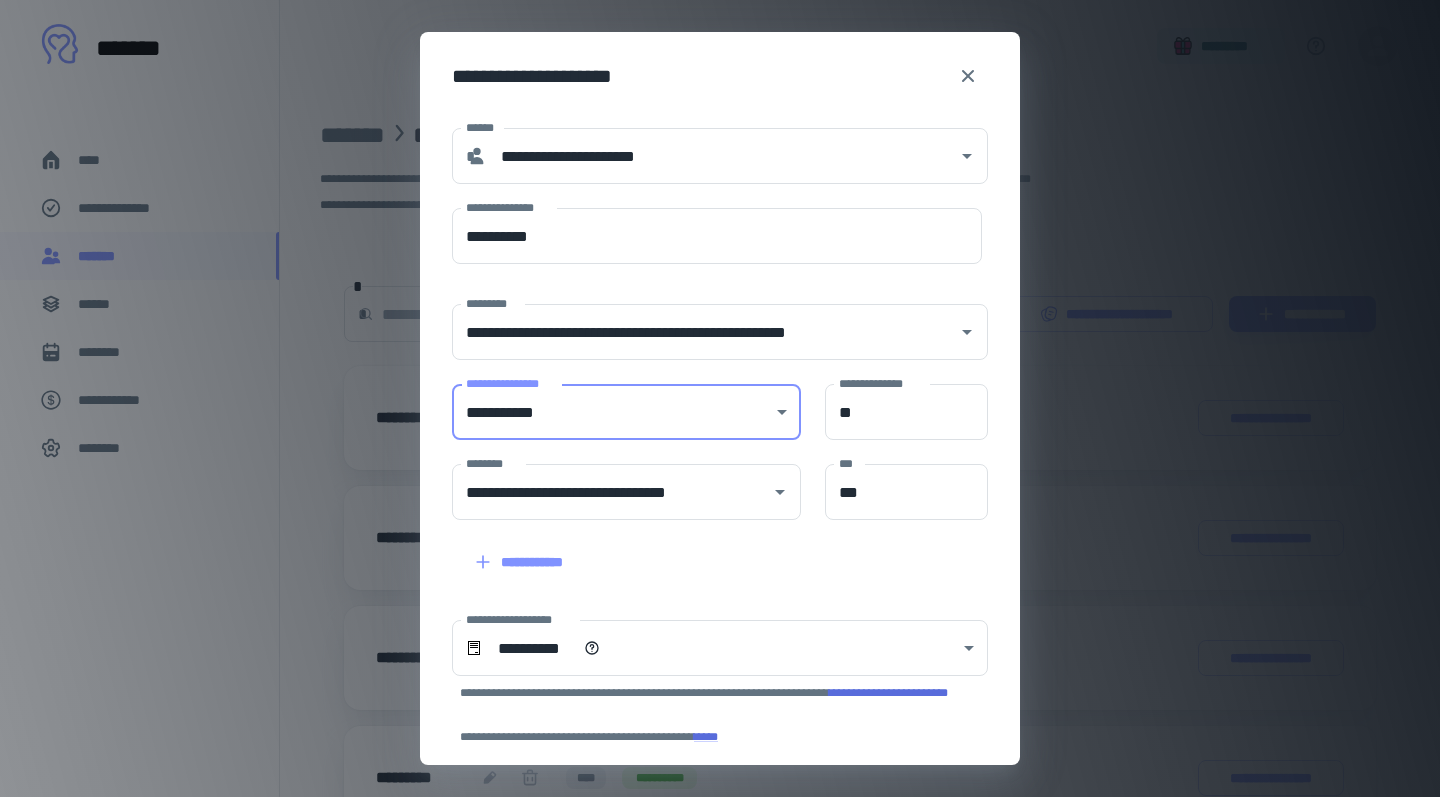 click on "**********" at bounding box center (717, 236) 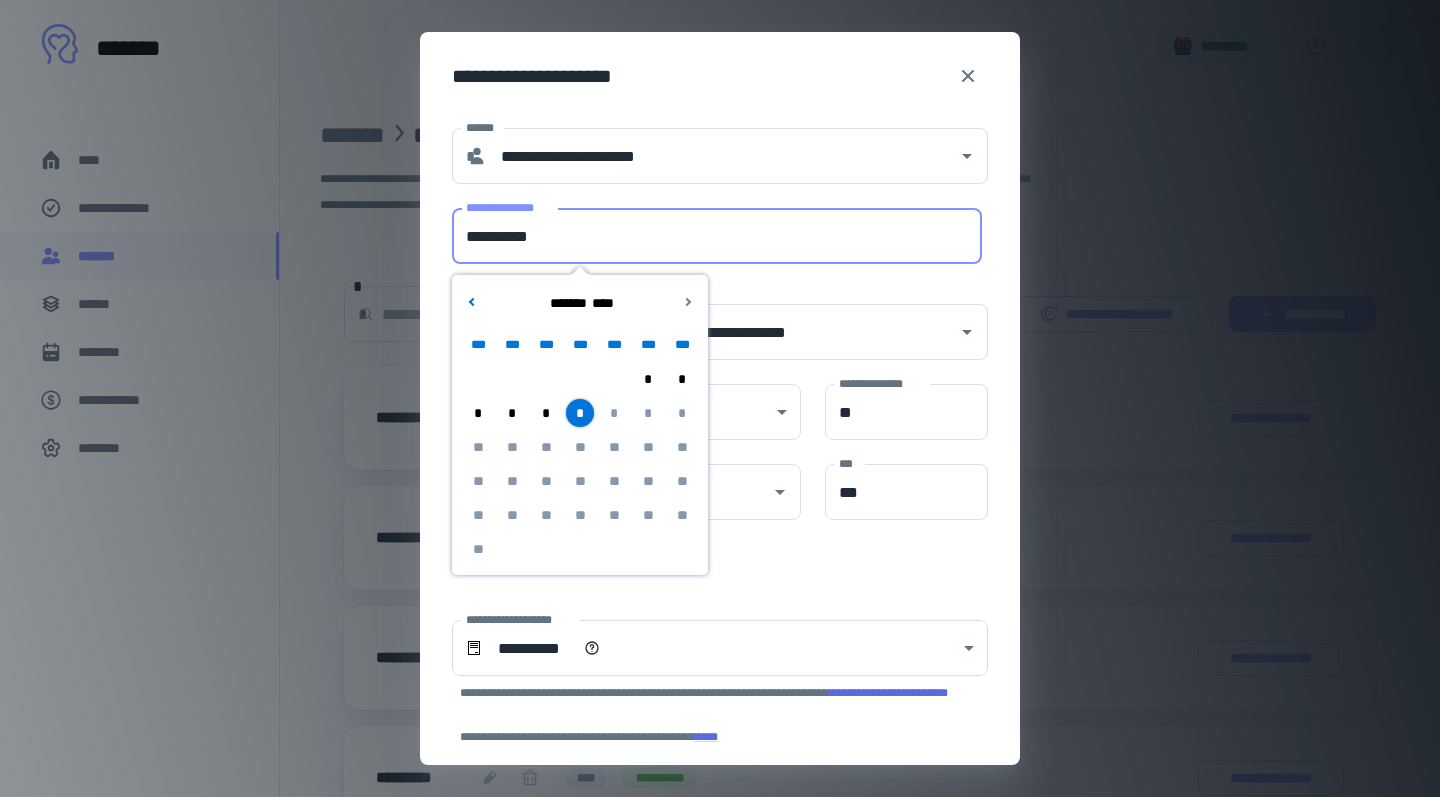 click on "****** * ****" at bounding box center [580, 303] 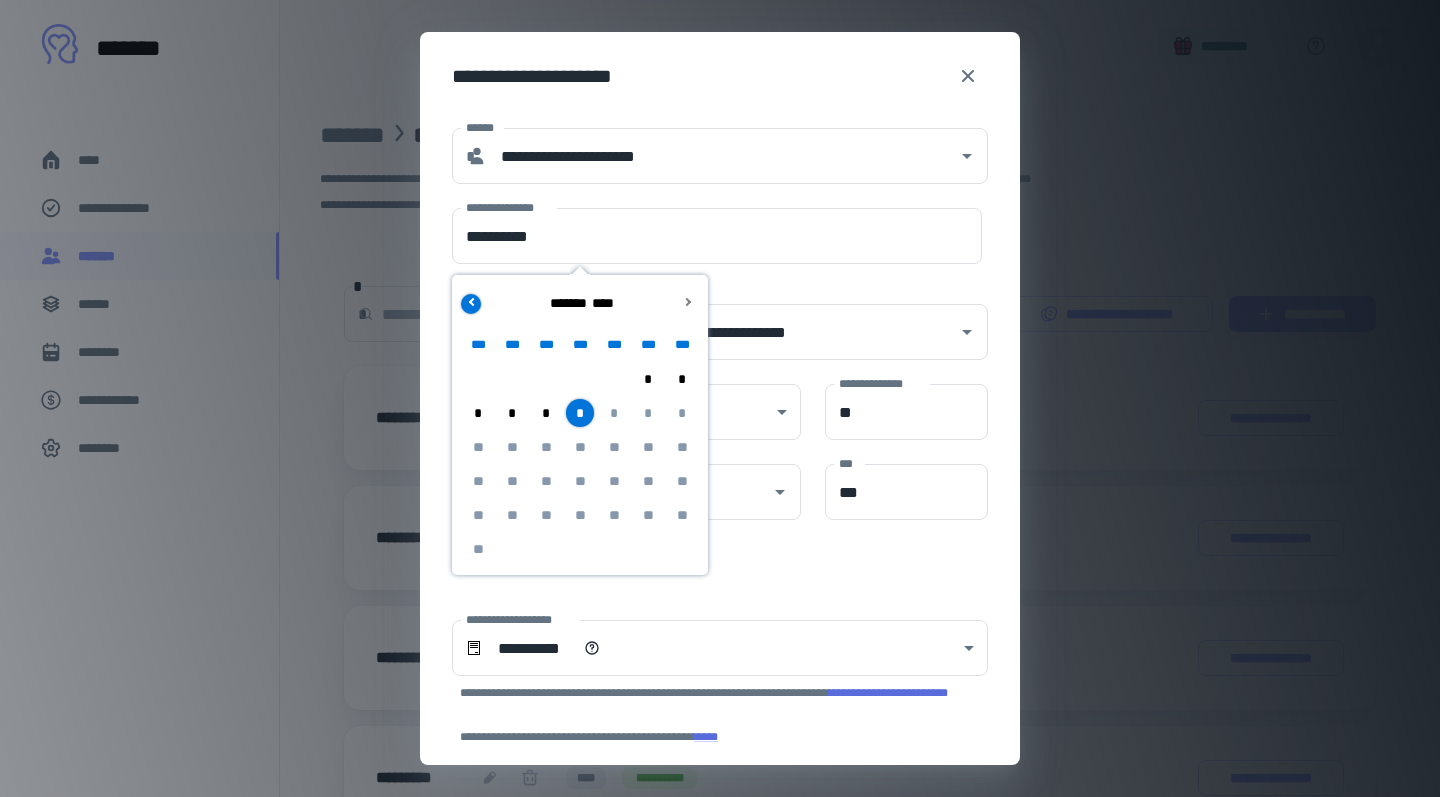click at bounding box center (471, 304) 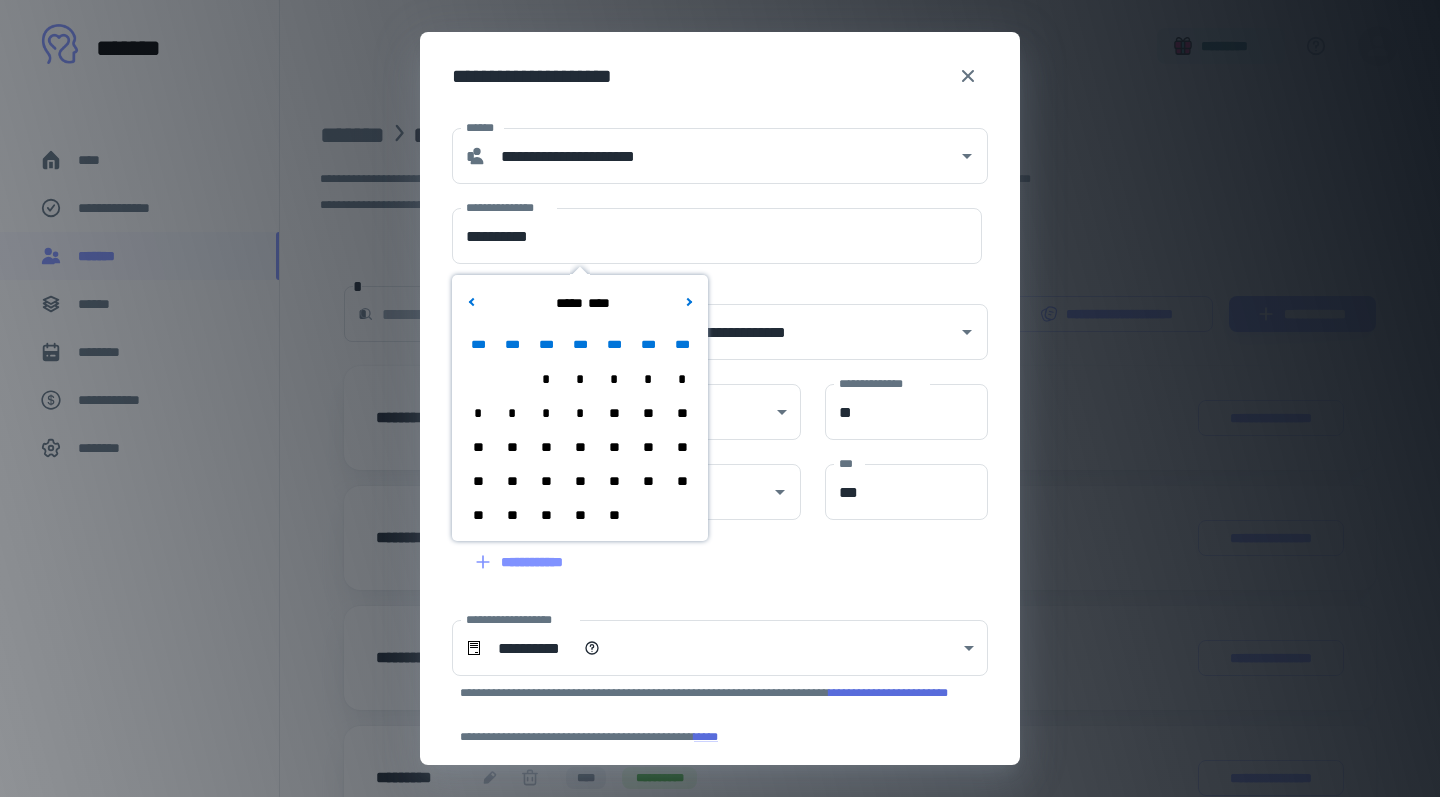 click on "**" at bounding box center (614, 515) 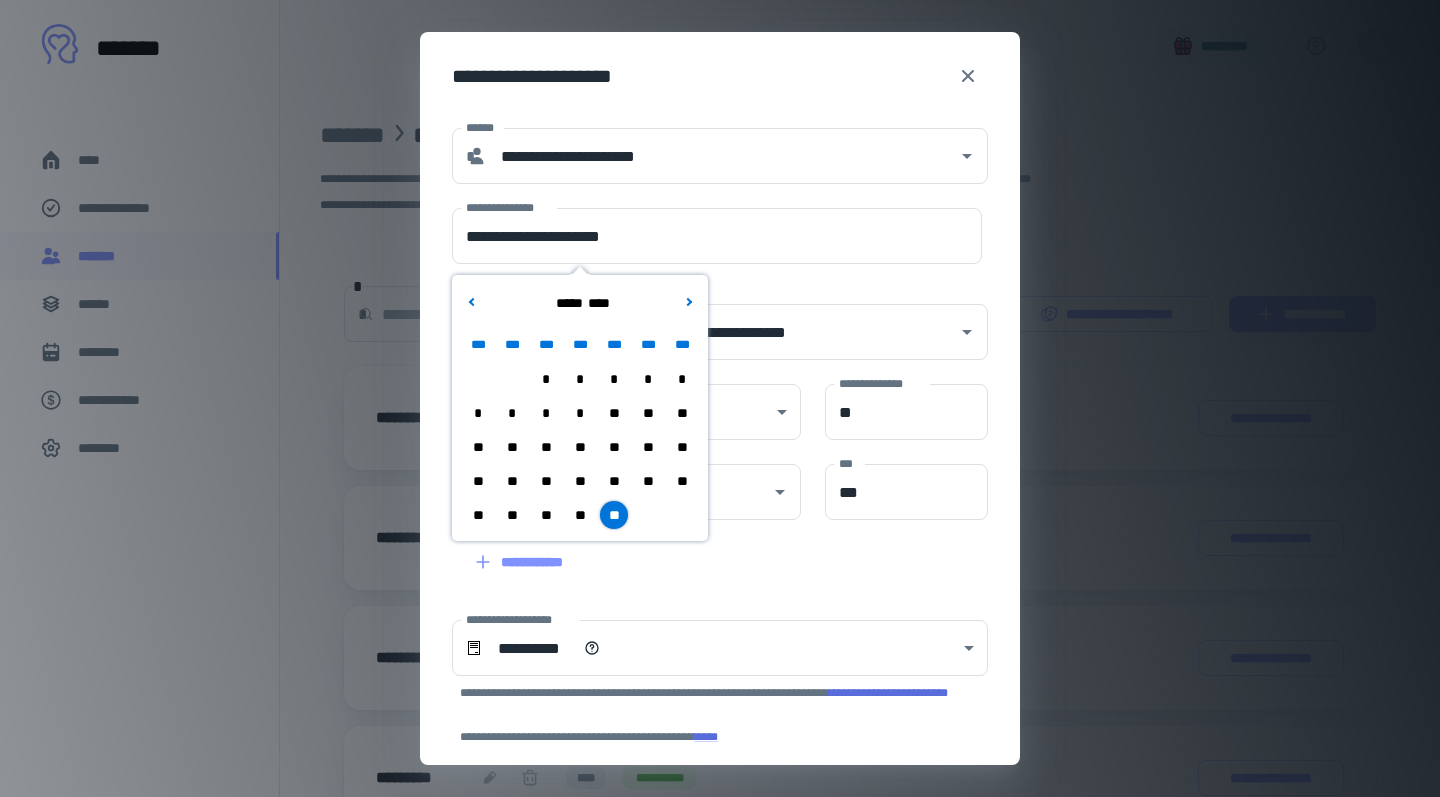 click on "**********" at bounding box center [708, 671] 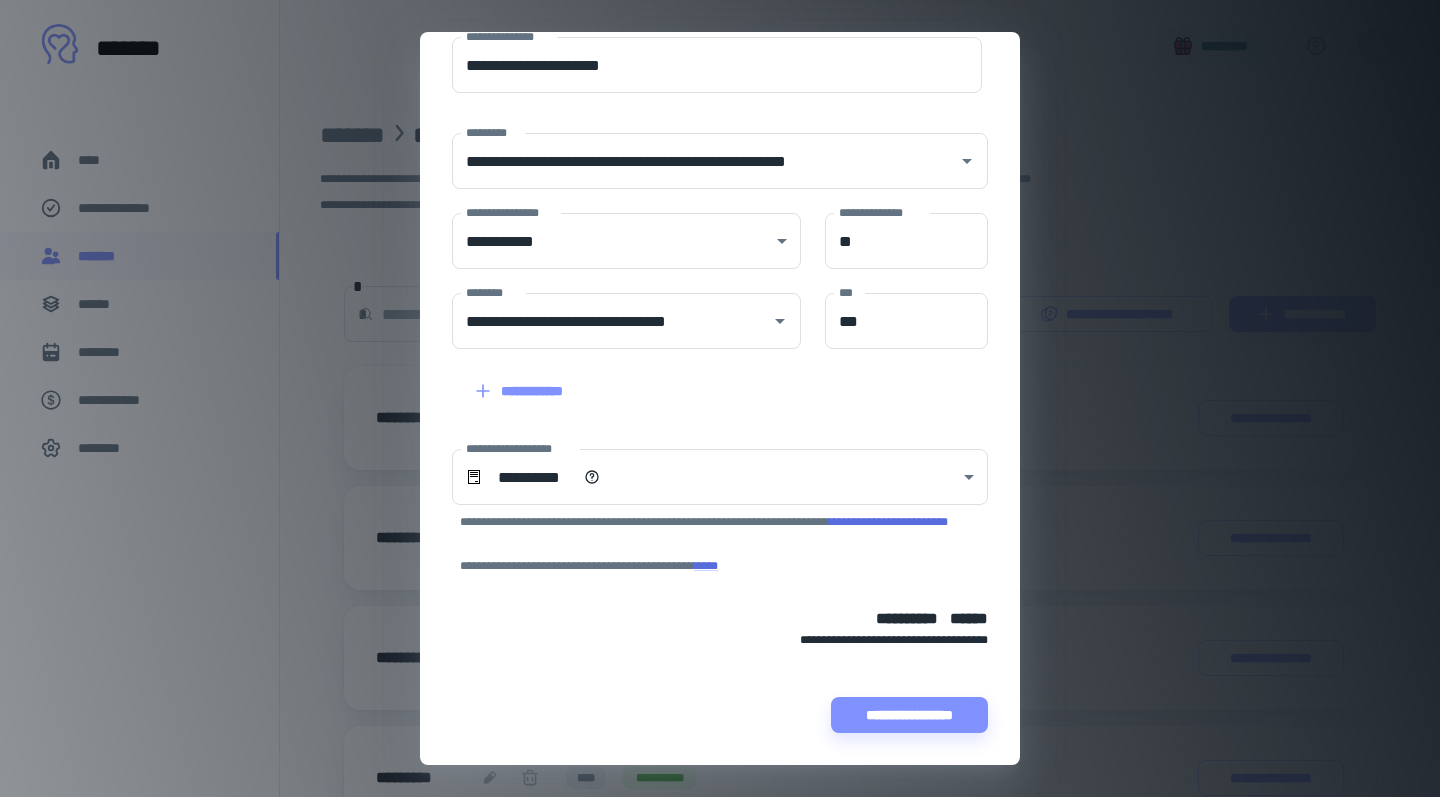 scroll, scrollTop: 171, scrollLeft: 0, axis: vertical 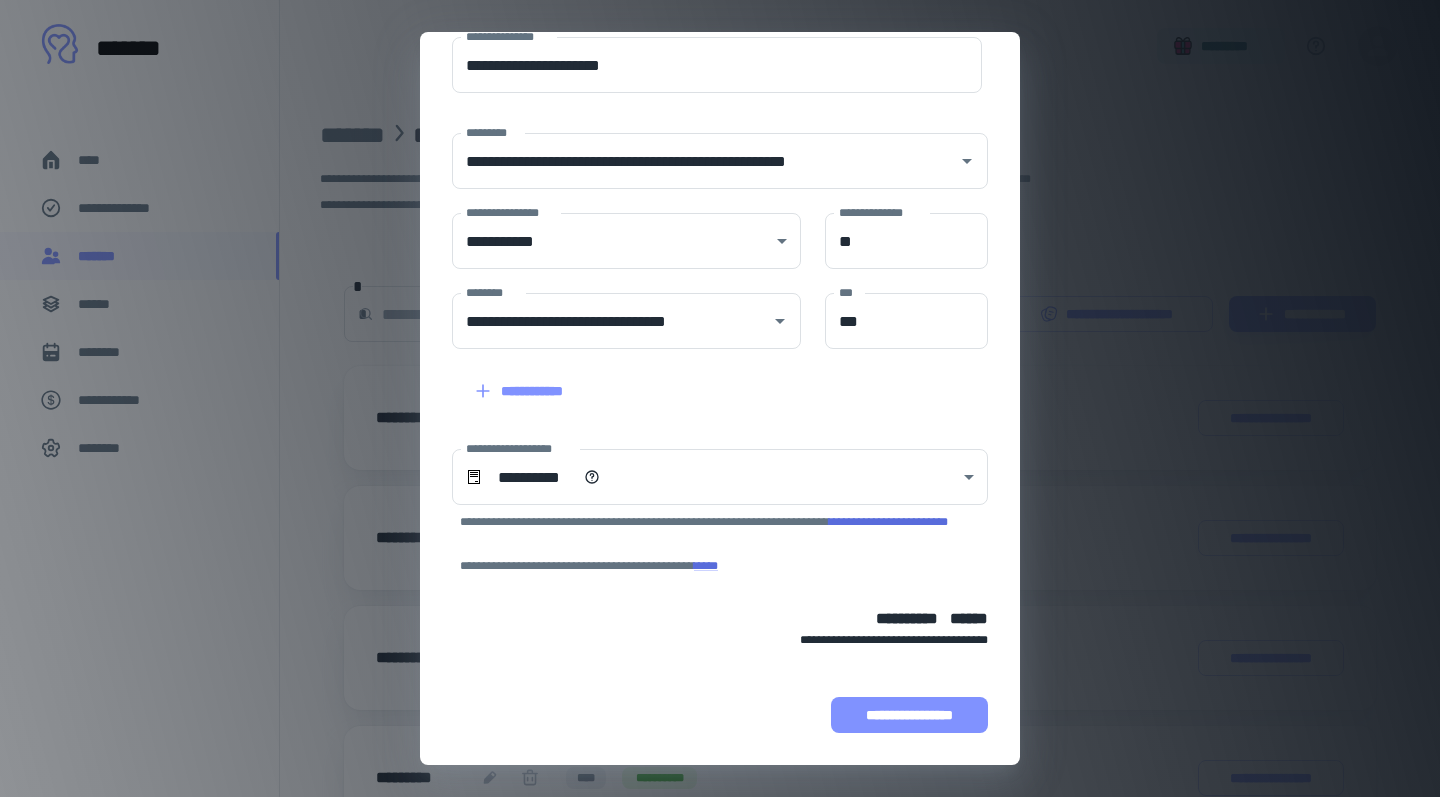 click on "**********" at bounding box center (909, 715) 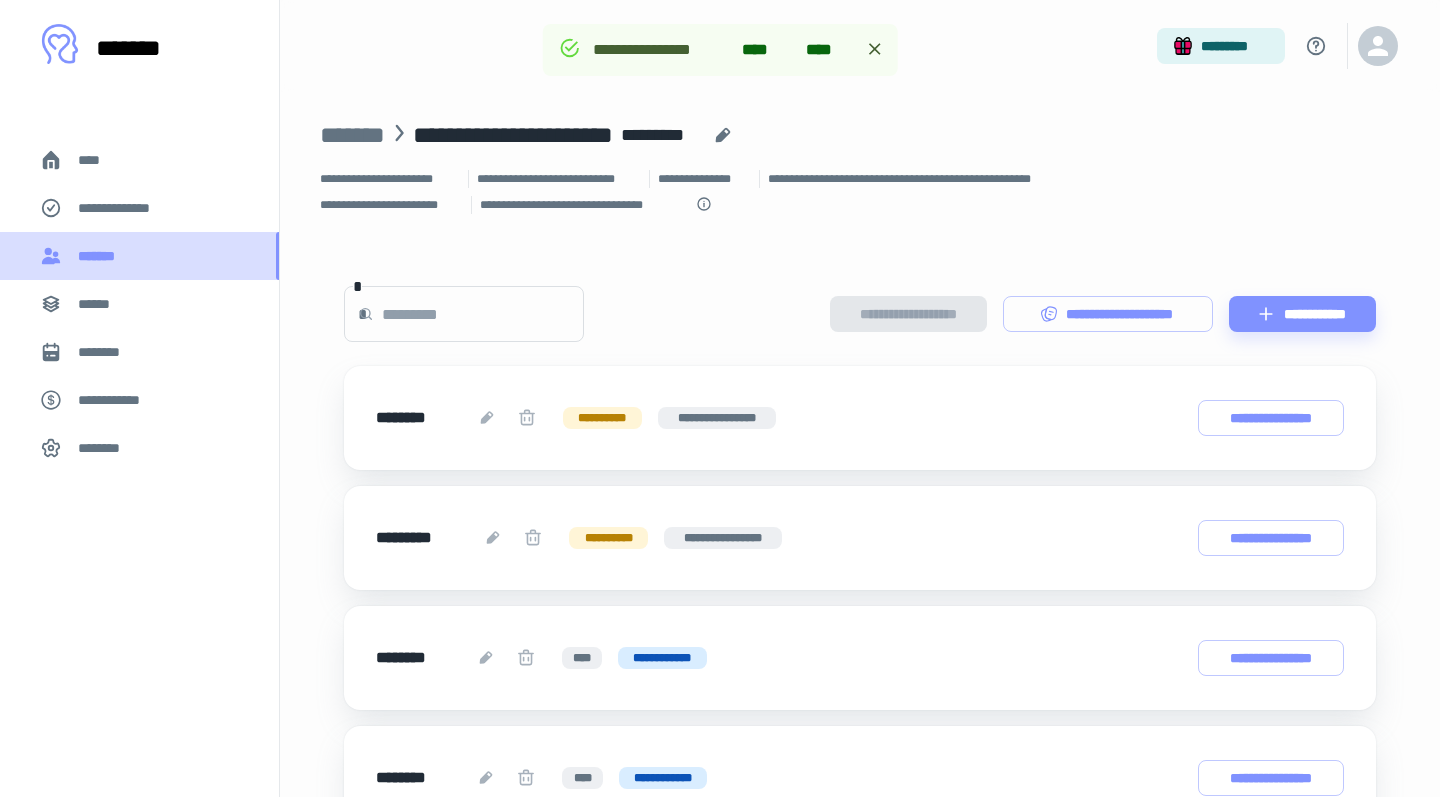 click on "*******" at bounding box center (101, 256) 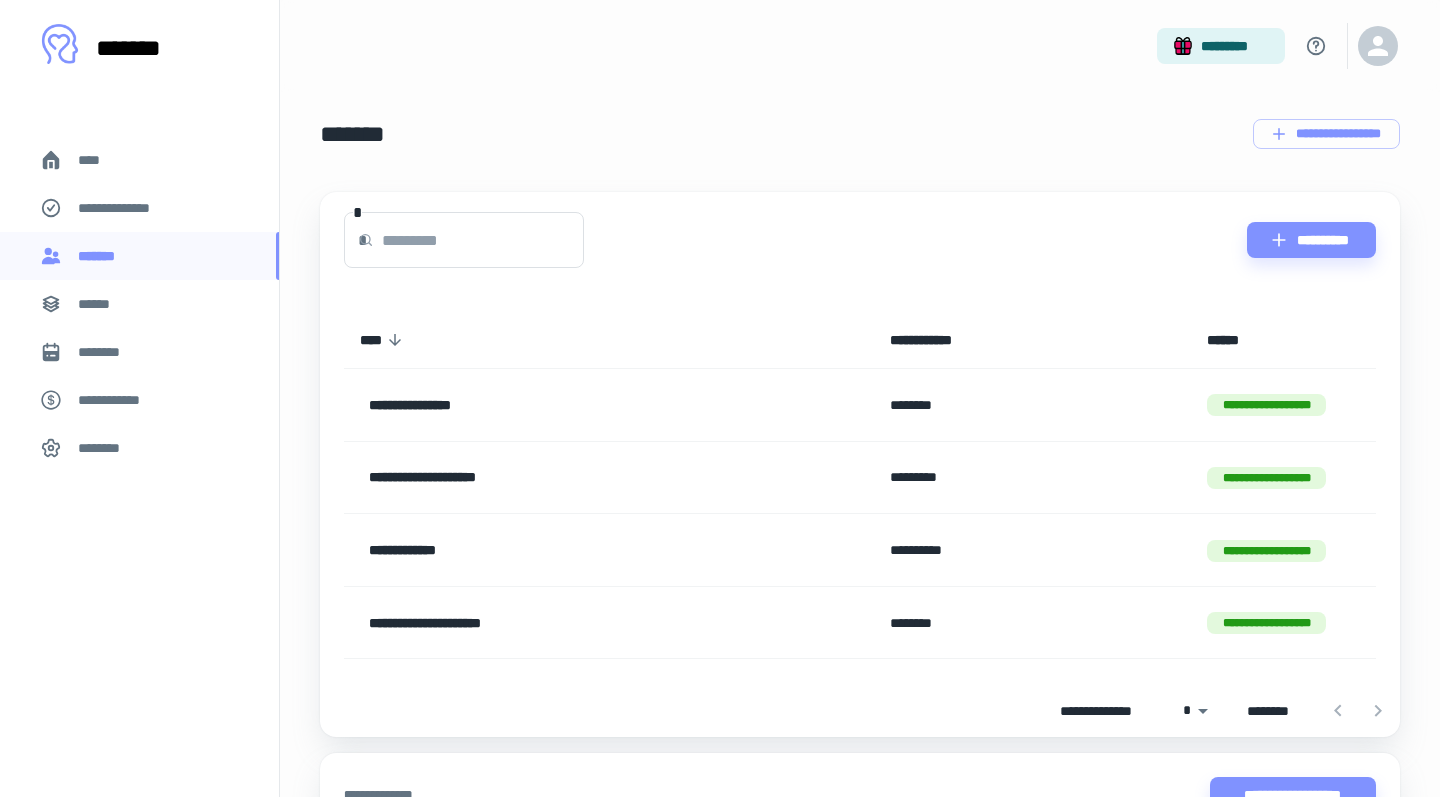 click on "**********" at bounding box center [561, 405] 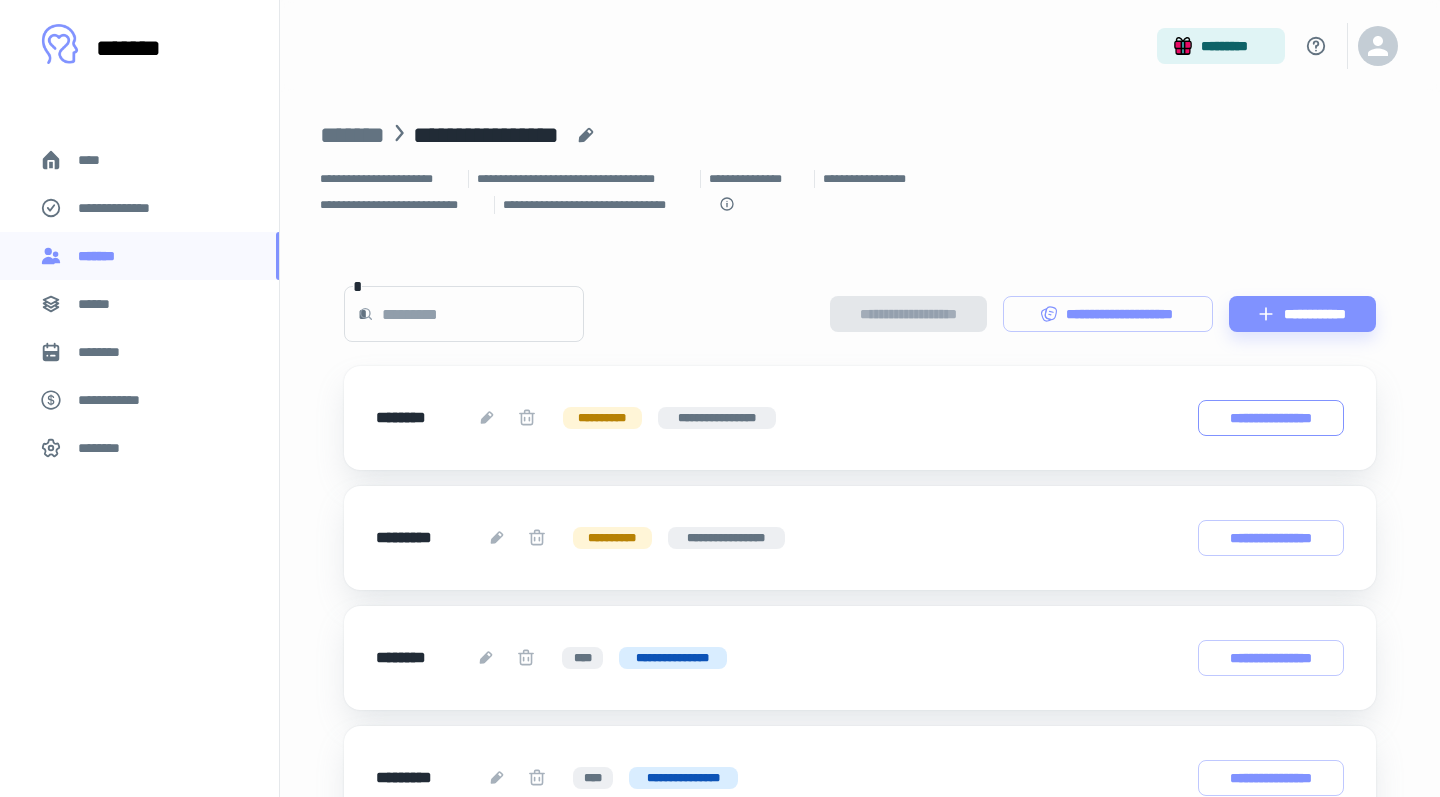 click on "**********" at bounding box center (1271, 418) 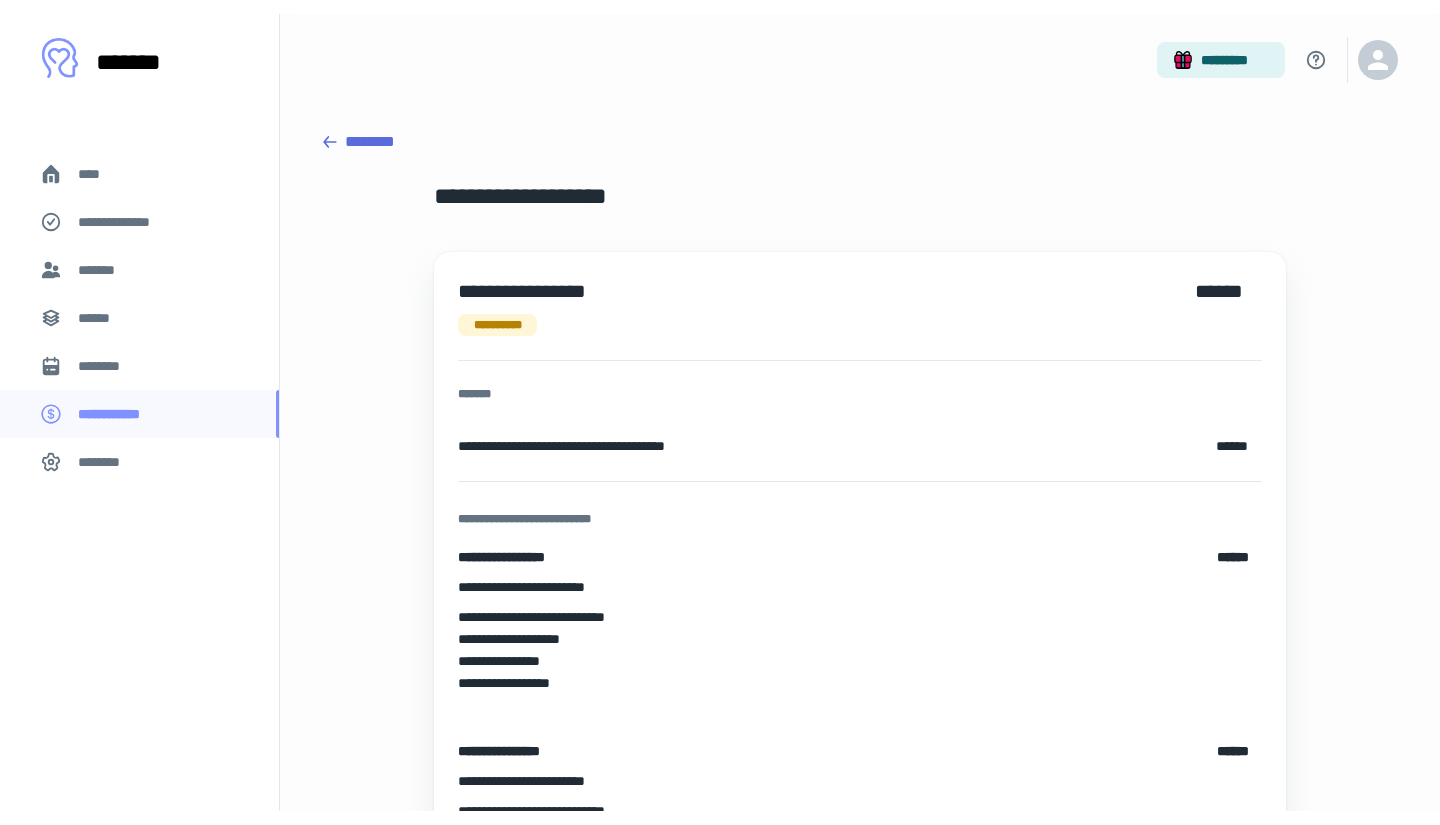 scroll, scrollTop: 0, scrollLeft: 0, axis: both 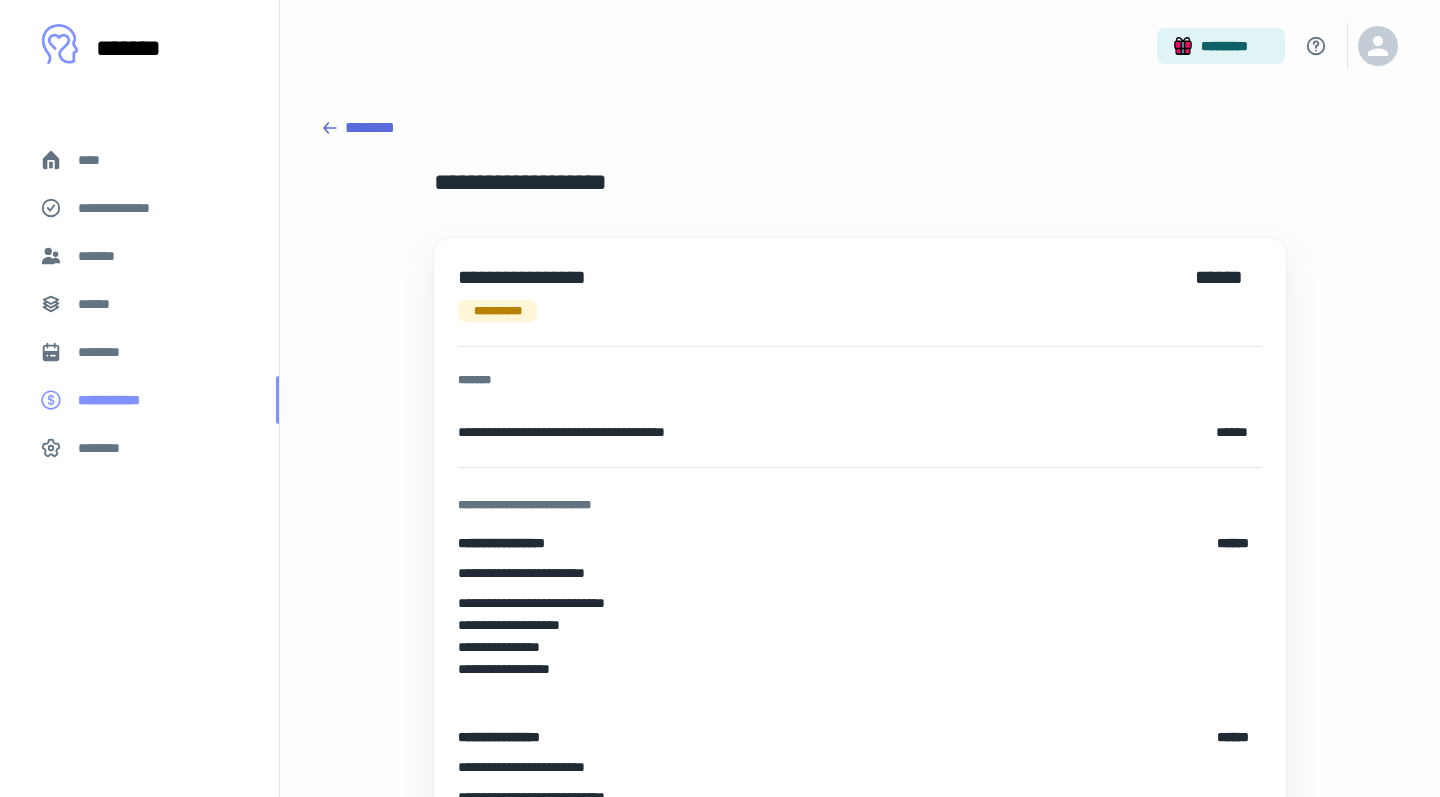 click on "**********" at bounding box center [120, 400] 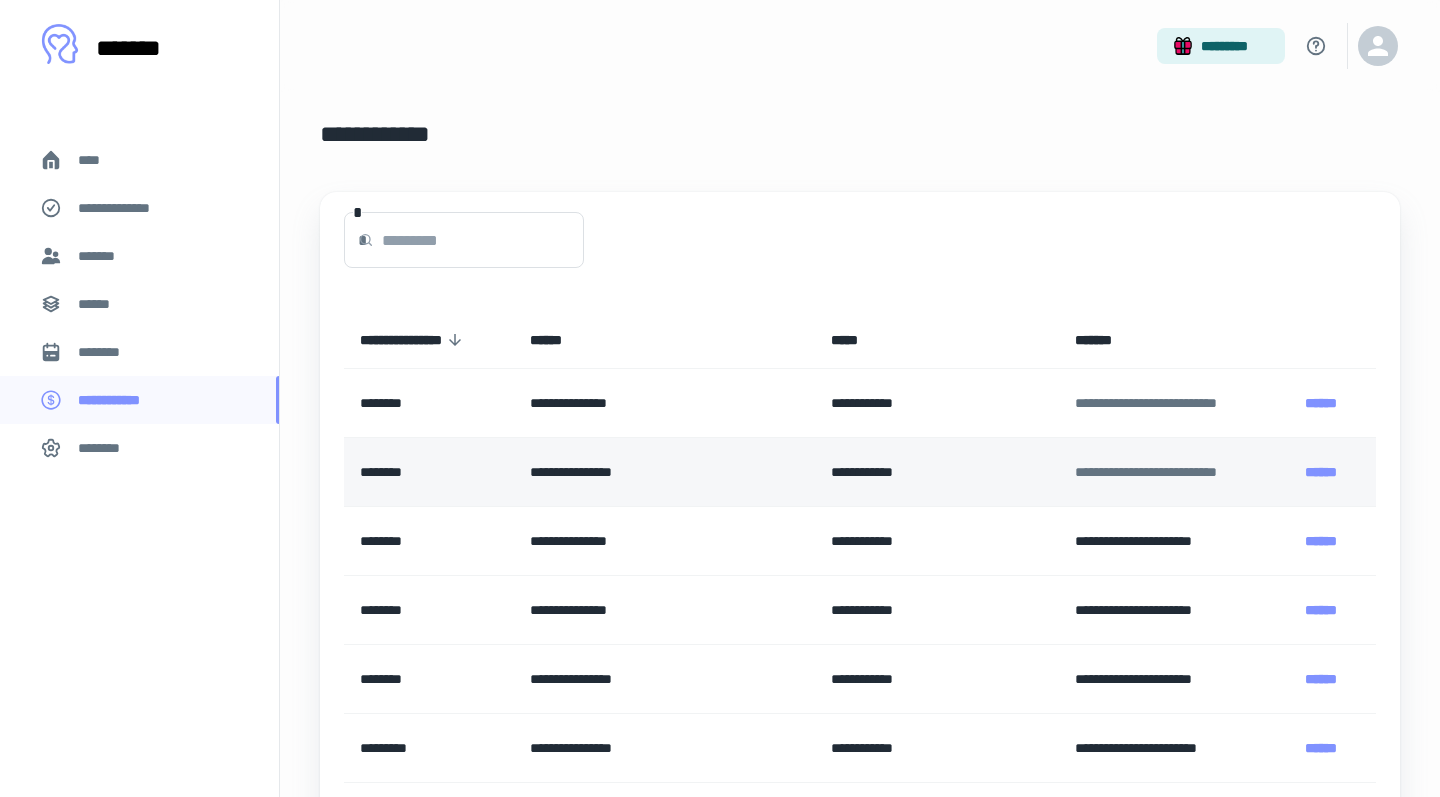 click on "********" at bounding box center (429, 472) 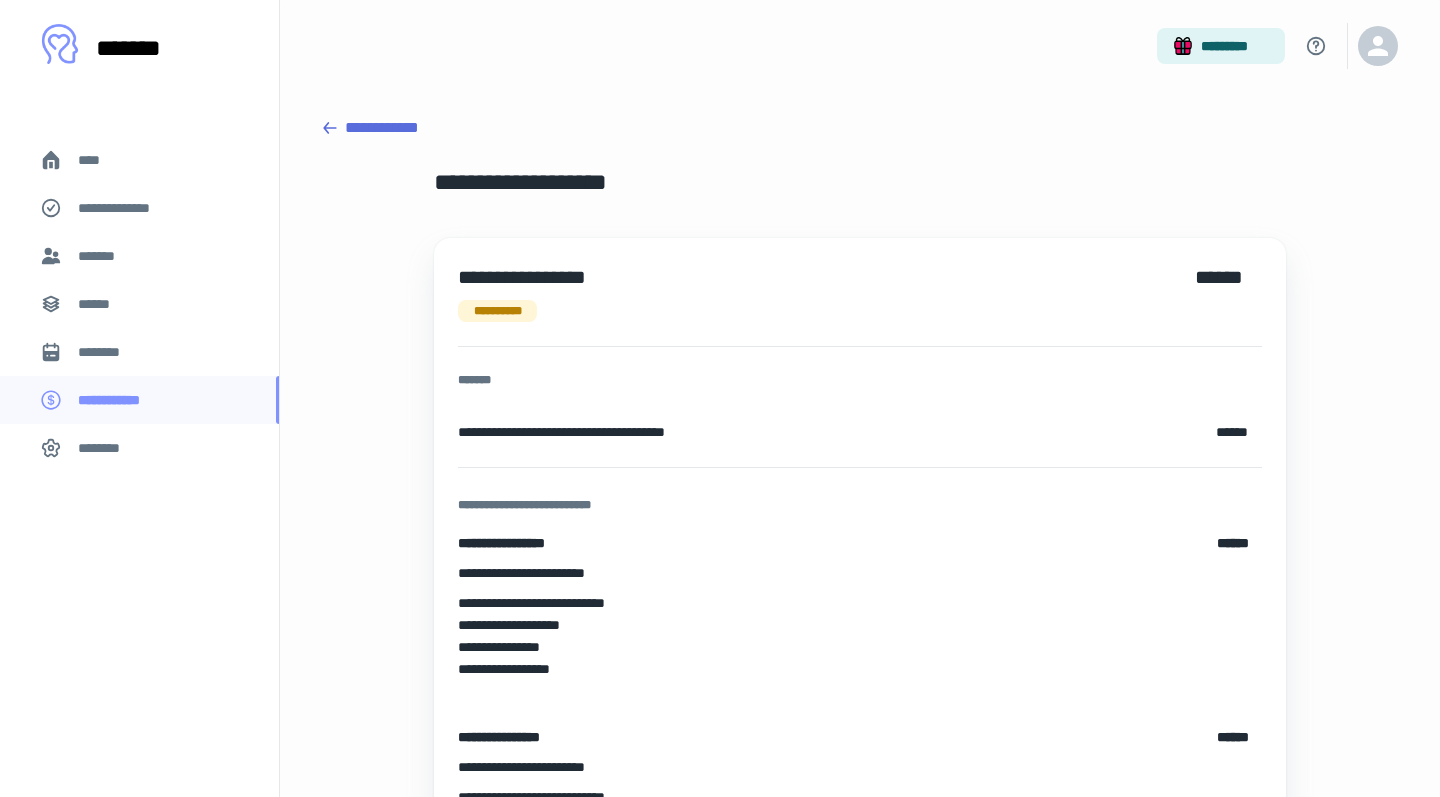click on "**********" at bounding box center (497, 311) 